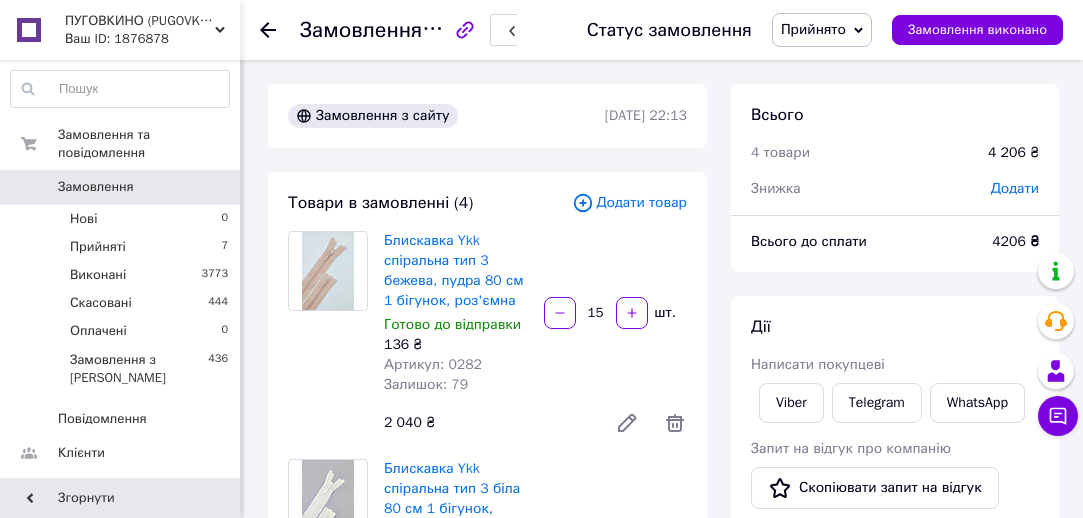 scroll, scrollTop: 775, scrollLeft: 0, axis: vertical 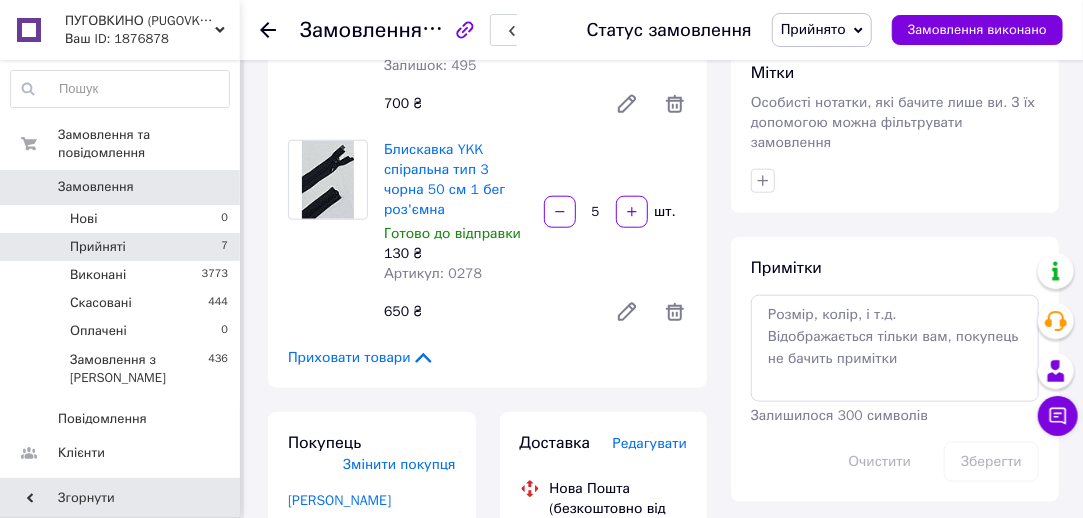 click on "Прийняті 7" at bounding box center [120, 247] 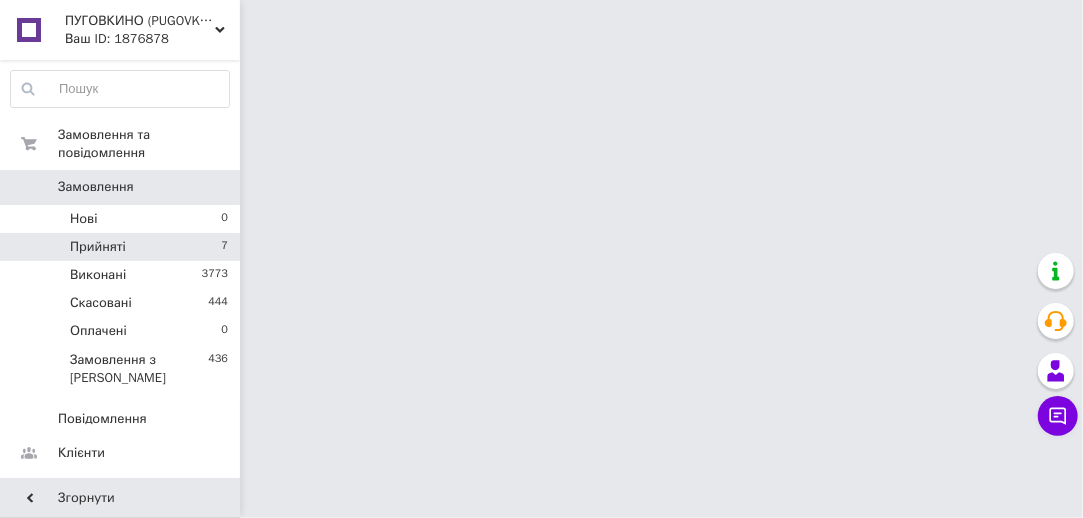 scroll, scrollTop: 0, scrollLeft: 0, axis: both 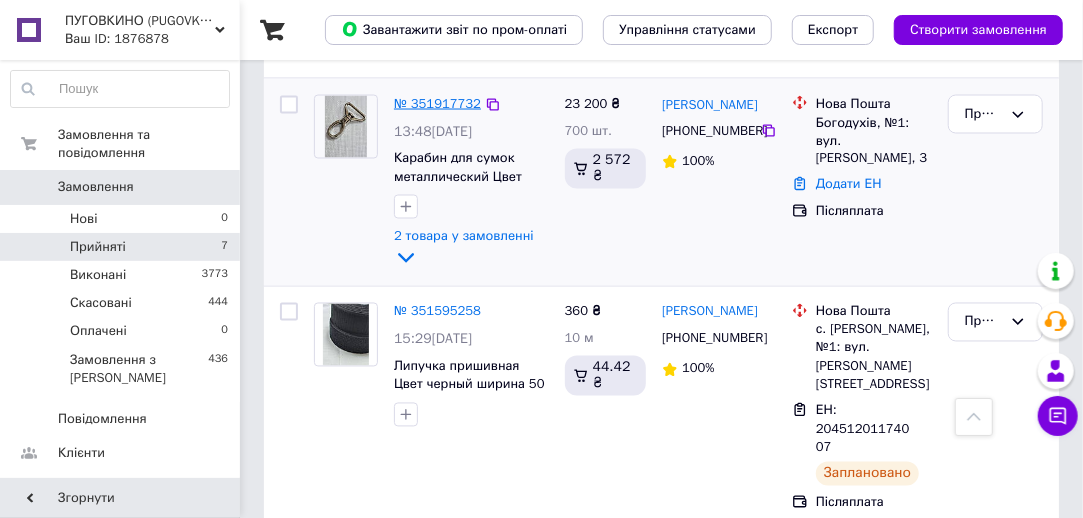 click on "№ 351917732" at bounding box center (437, 103) 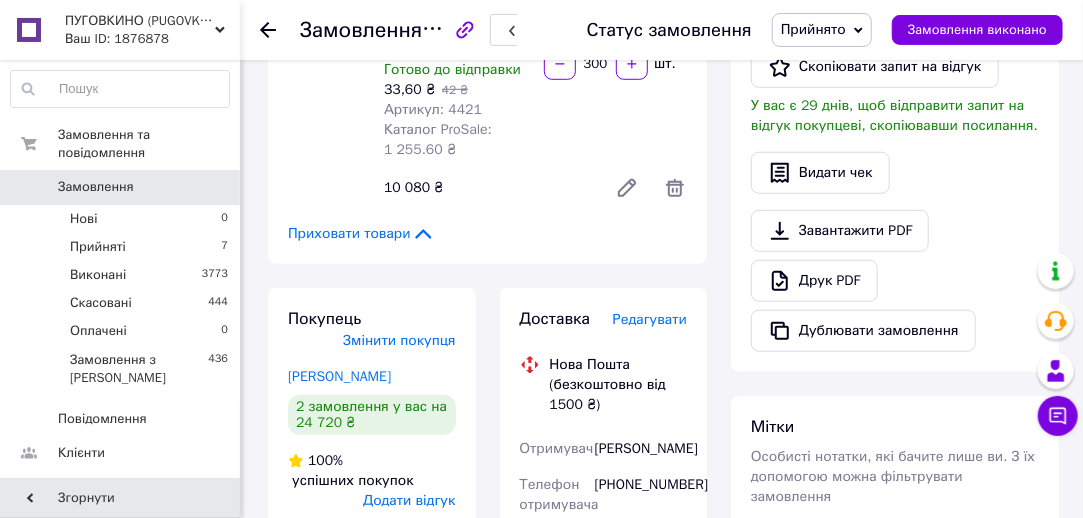 scroll, scrollTop: 516, scrollLeft: 0, axis: vertical 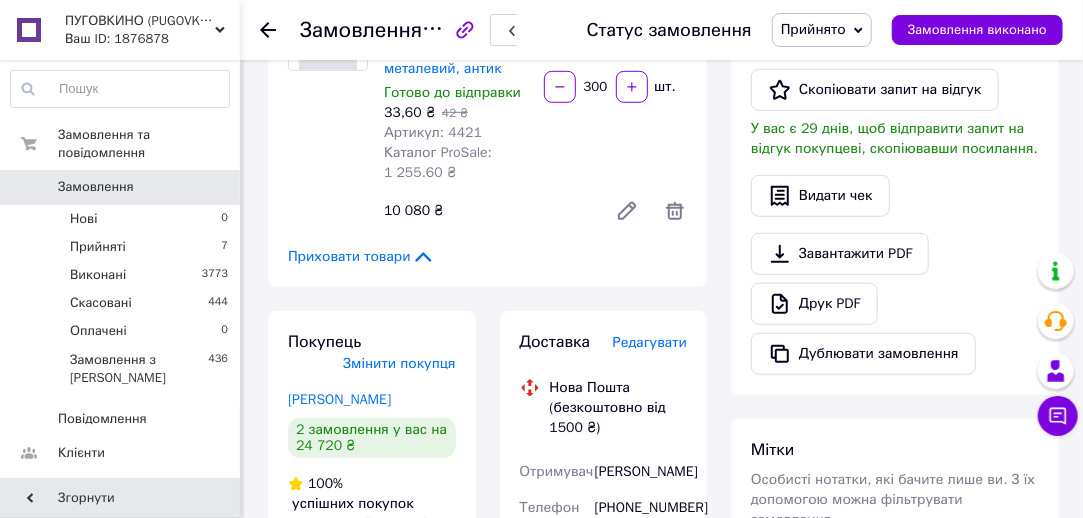 click on "Редагувати" at bounding box center (650, 342) 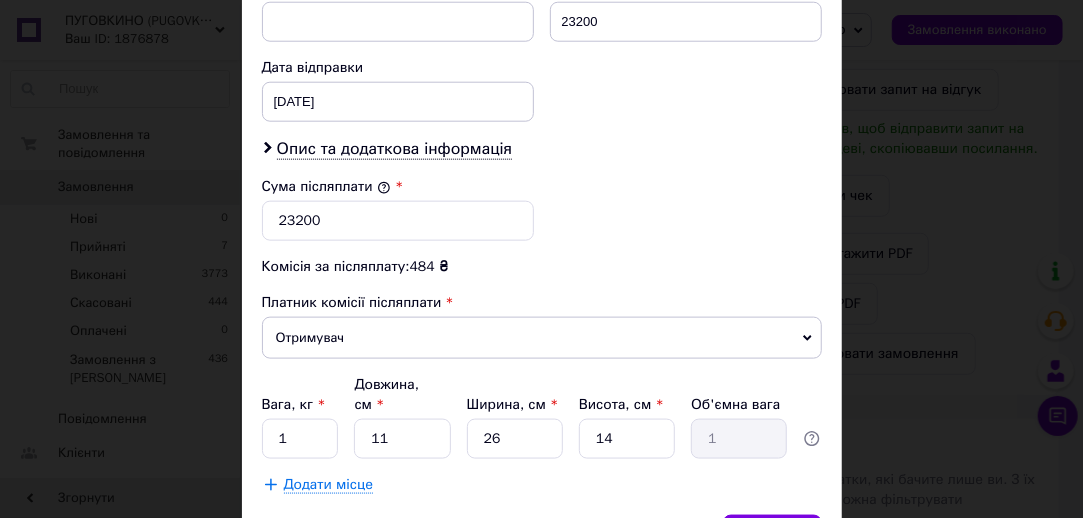 scroll, scrollTop: 1118, scrollLeft: 0, axis: vertical 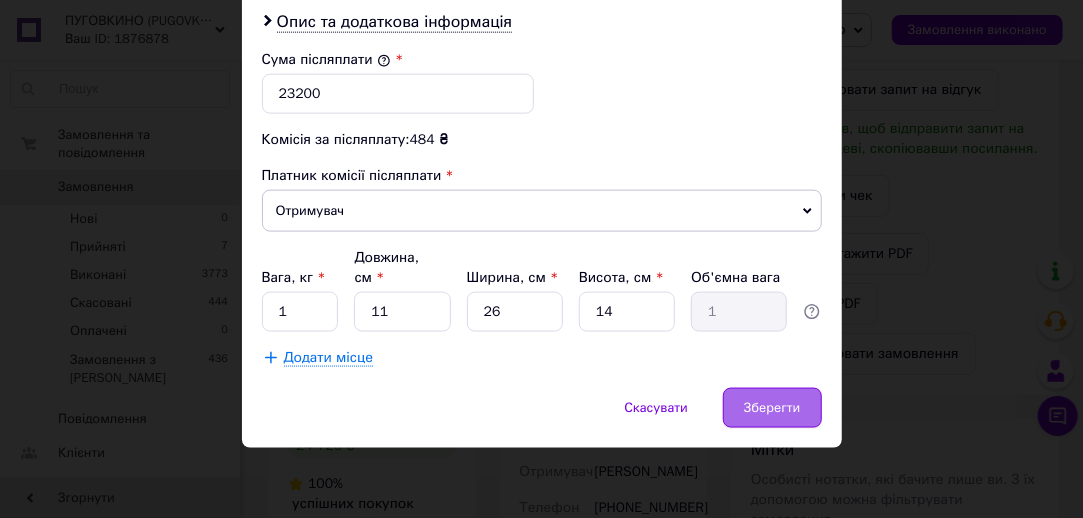 click on "Зберегти" at bounding box center [772, 408] 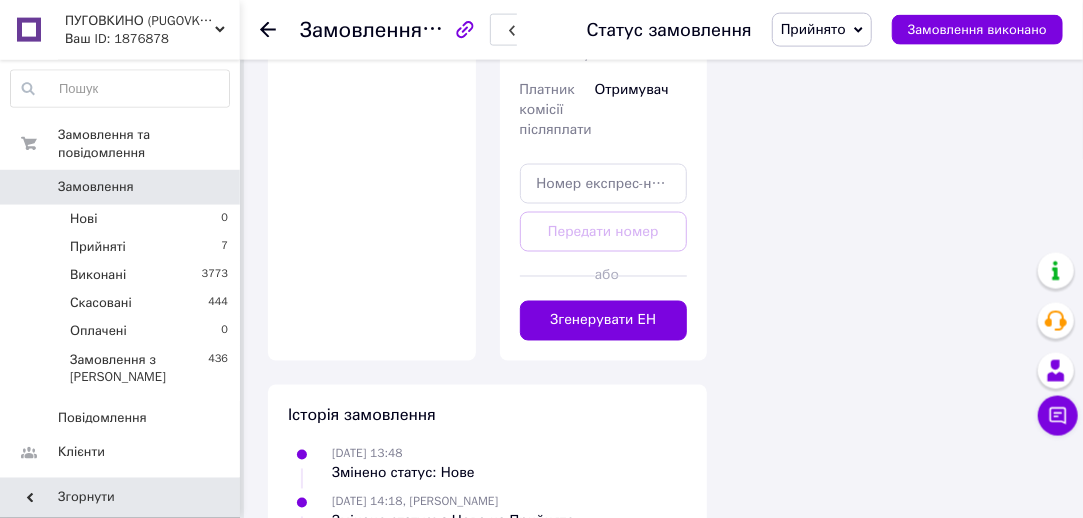 scroll, scrollTop: 1446, scrollLeft: 0, axis: vertical 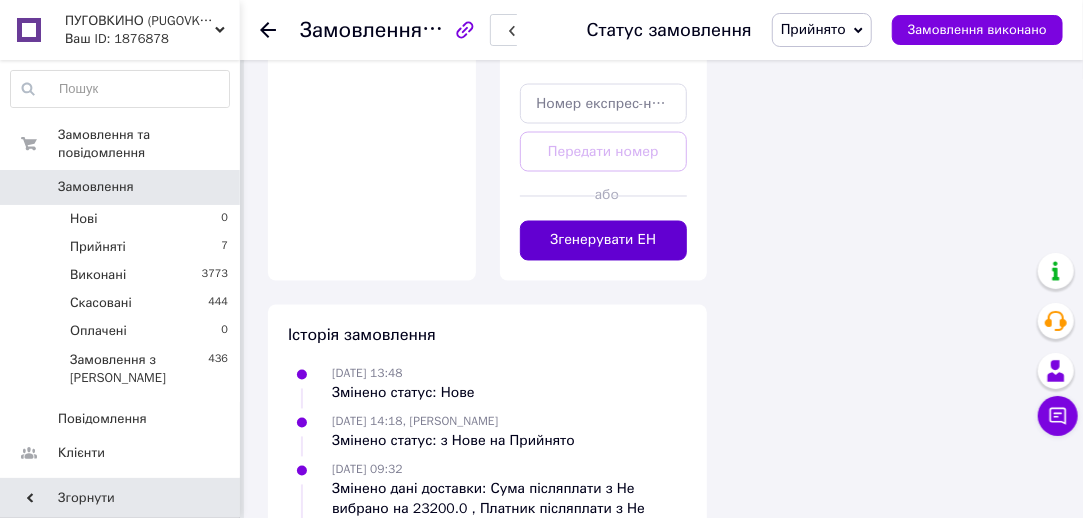 click on "Згенерувати ЕН" at bounding box center [604, 241] 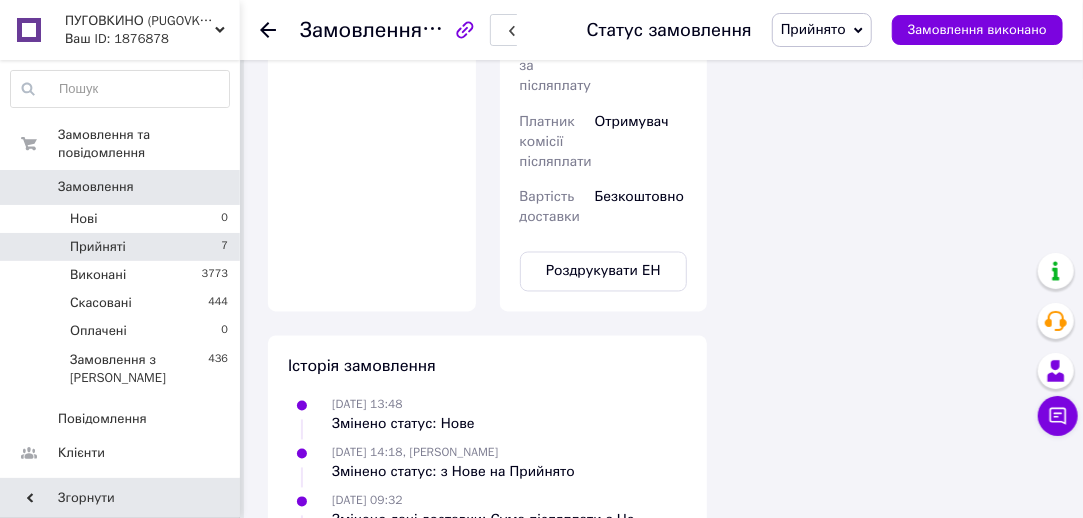 click on "Прийняті 7" at bounding box center [120, 247] 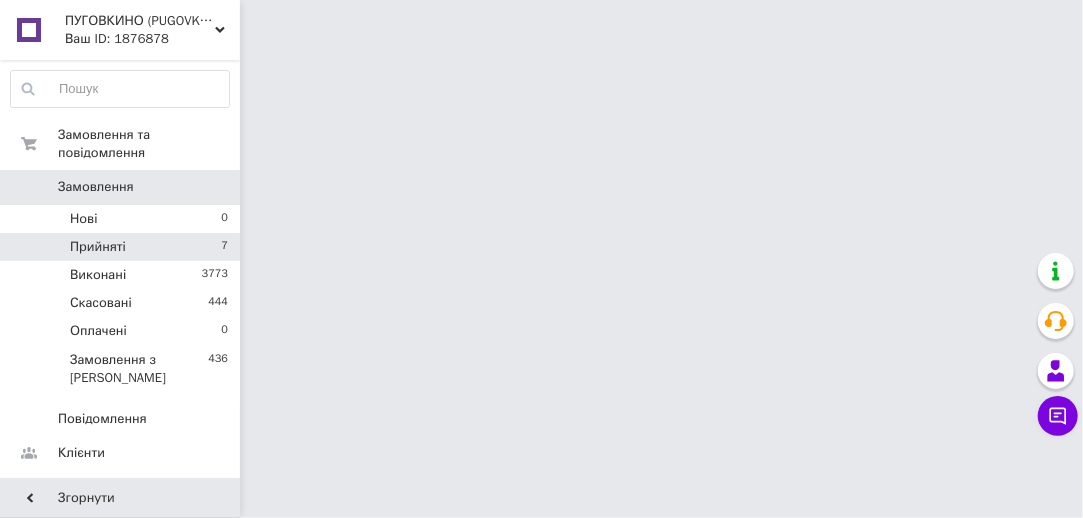 scroll, scrollTop: 0, scrollLeft: 0, axis: both 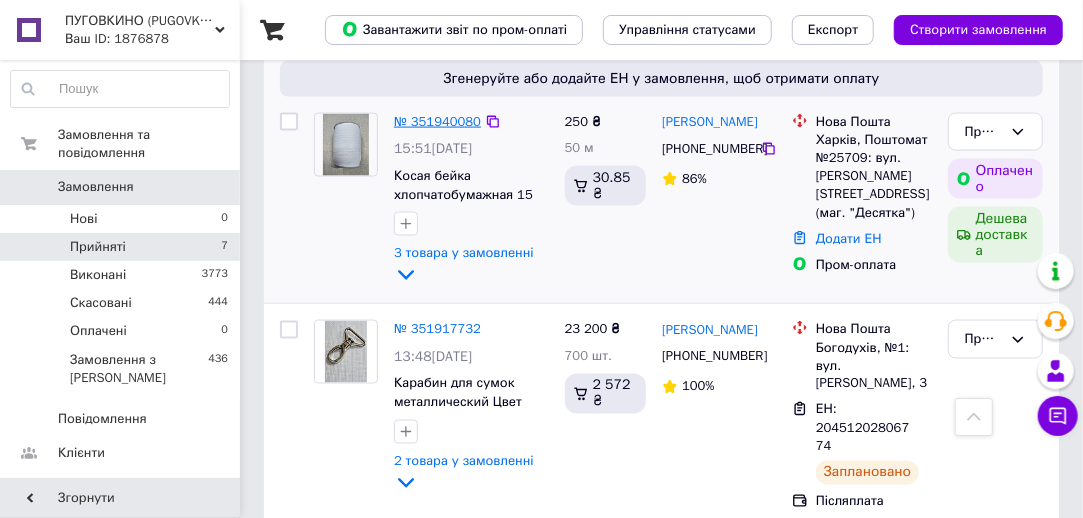 click on "№ 351940080" at bounding box center [437, 121] 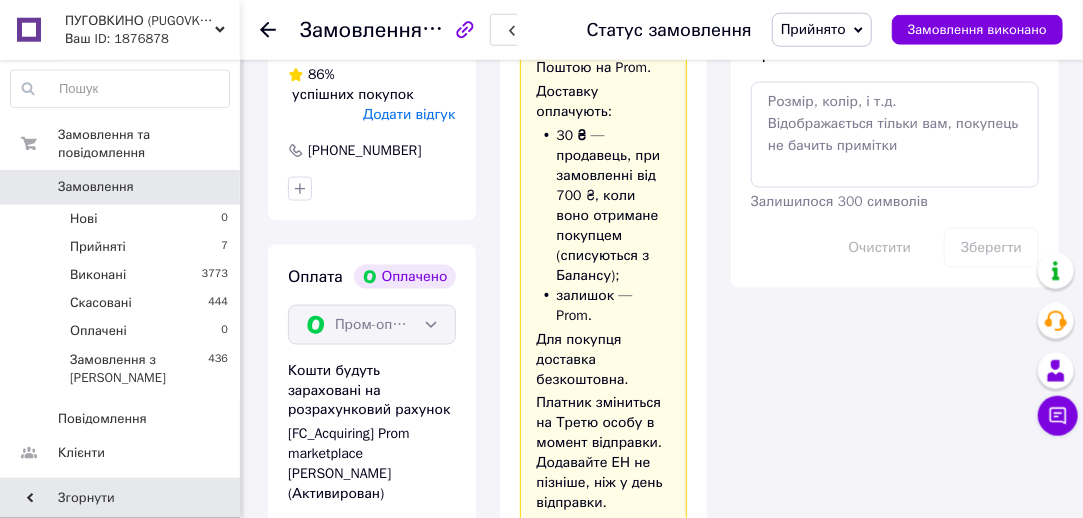 scroll, scrollTop: 1240, scrollLeft: 0, axis: vertical 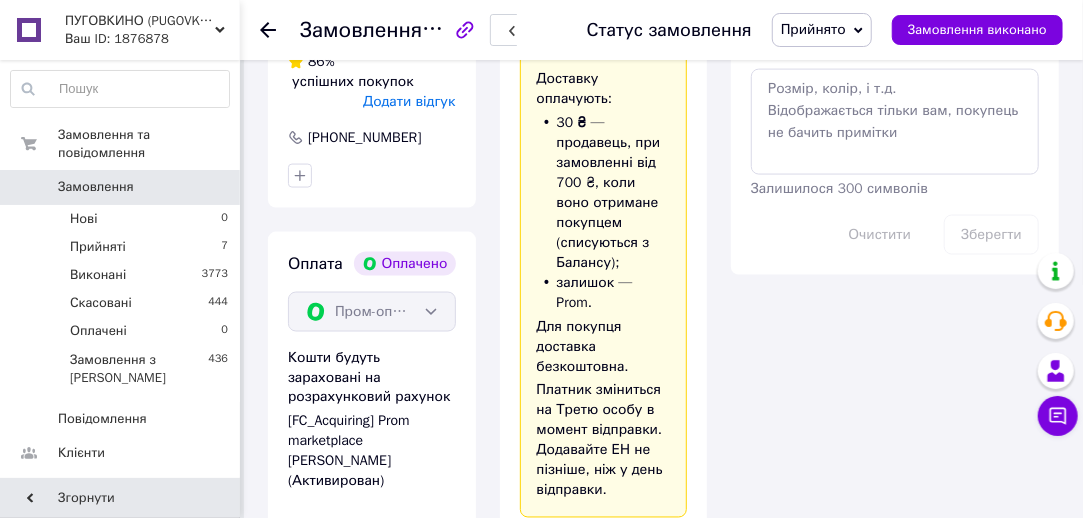 click on "Редагувати" at bounding box center [650, -60] 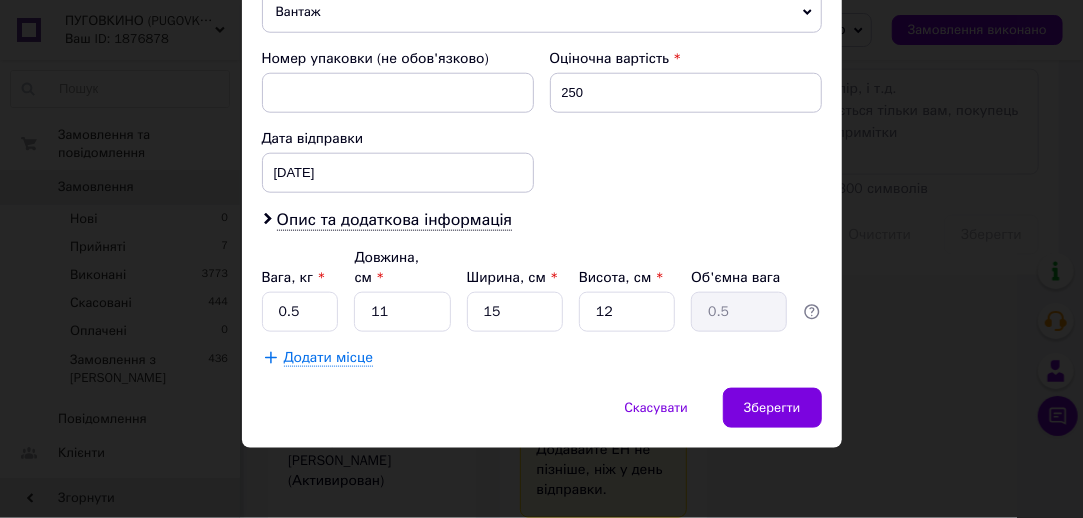 scroll, scrollTop: 908, scrollLeft: 0, axis: vertical 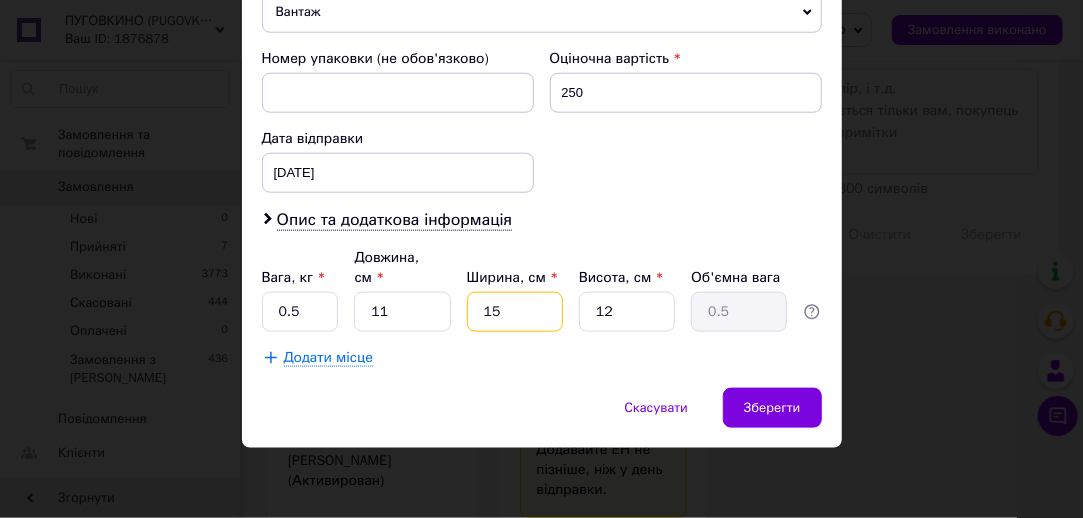 click on "15" at bounding box center (515, 312) 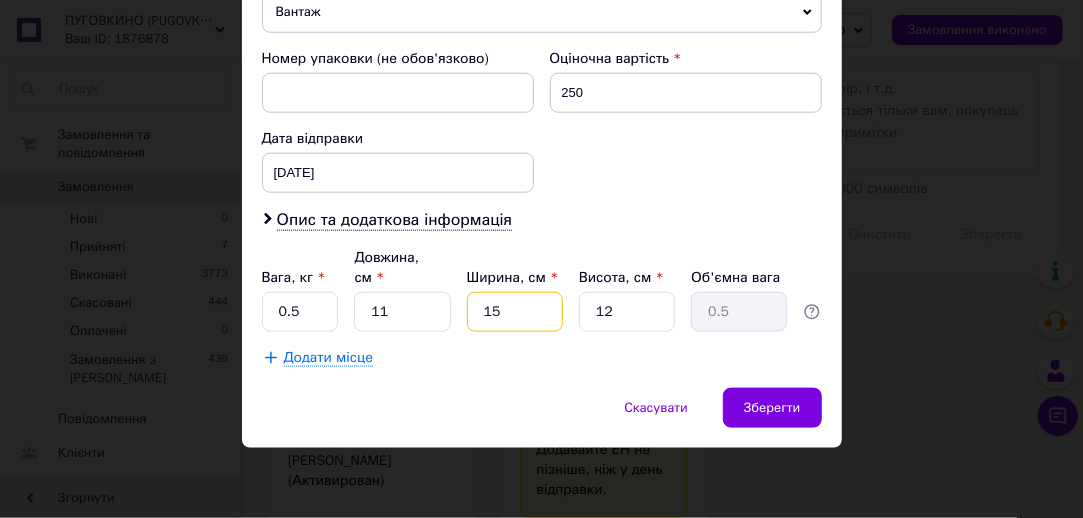 type on "1" 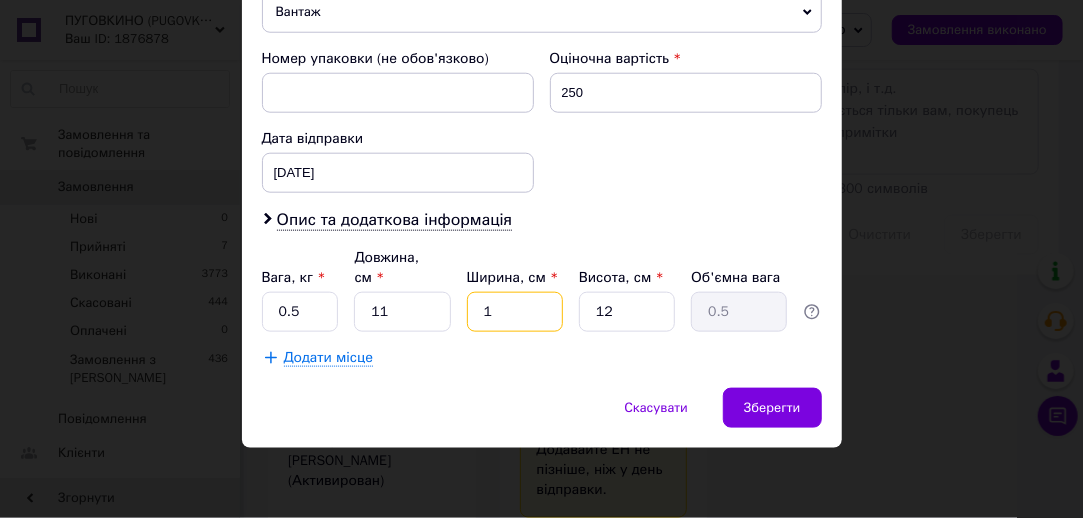 type on "0.1" 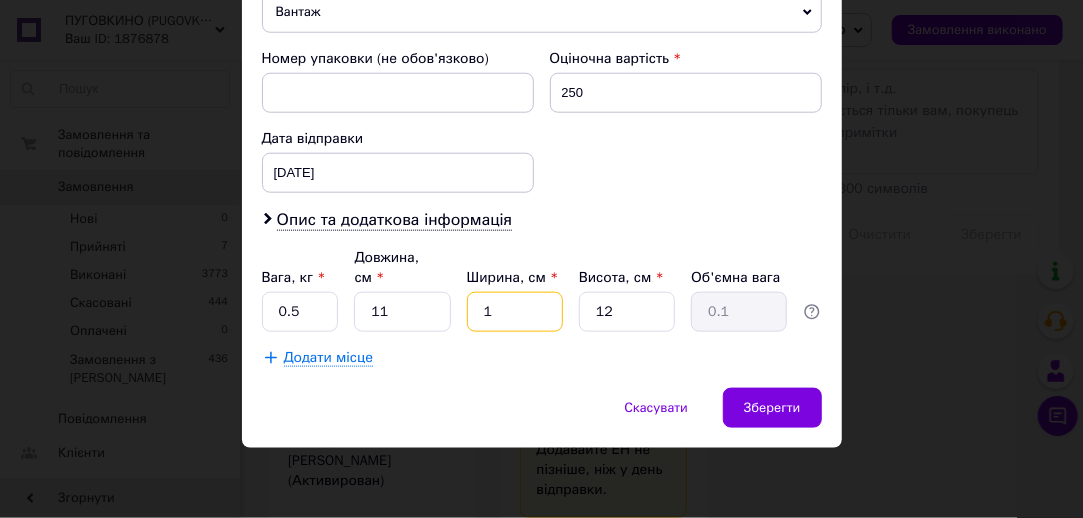 type 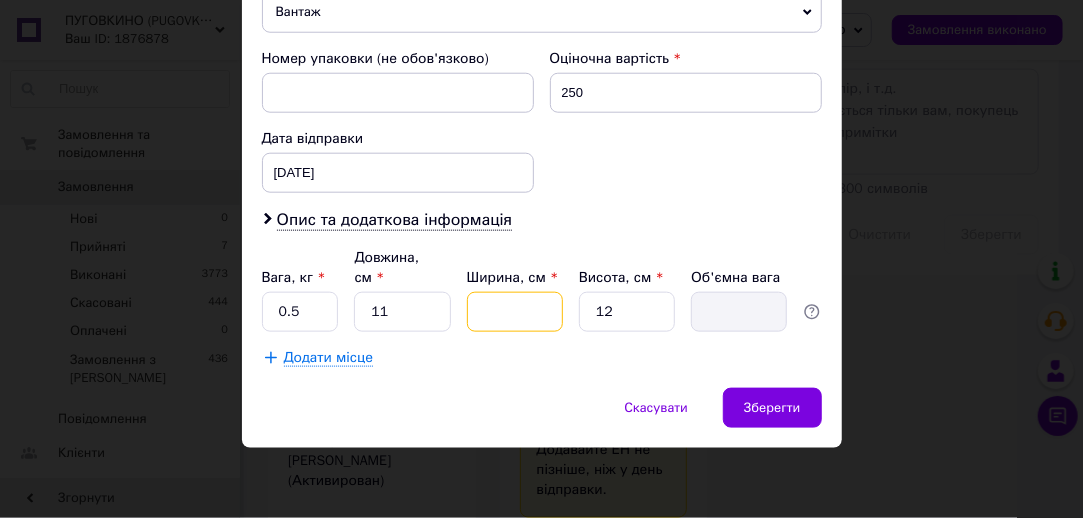 type on "1" 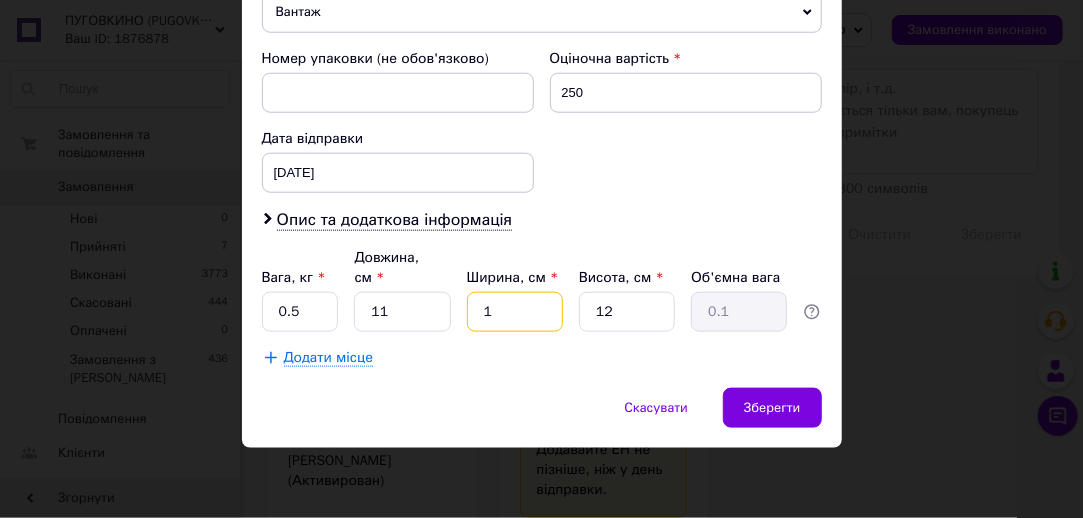 type on "10" 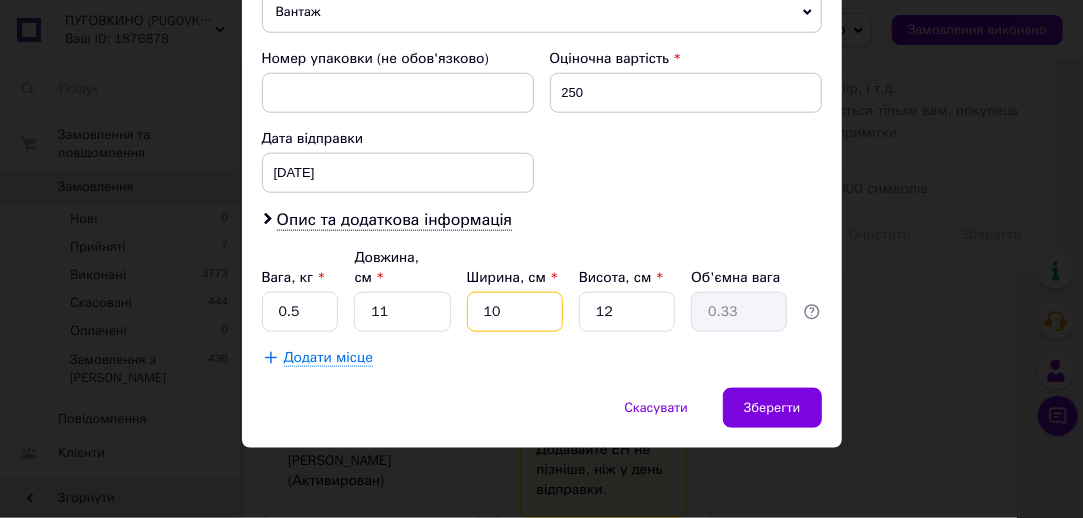 type on "10" 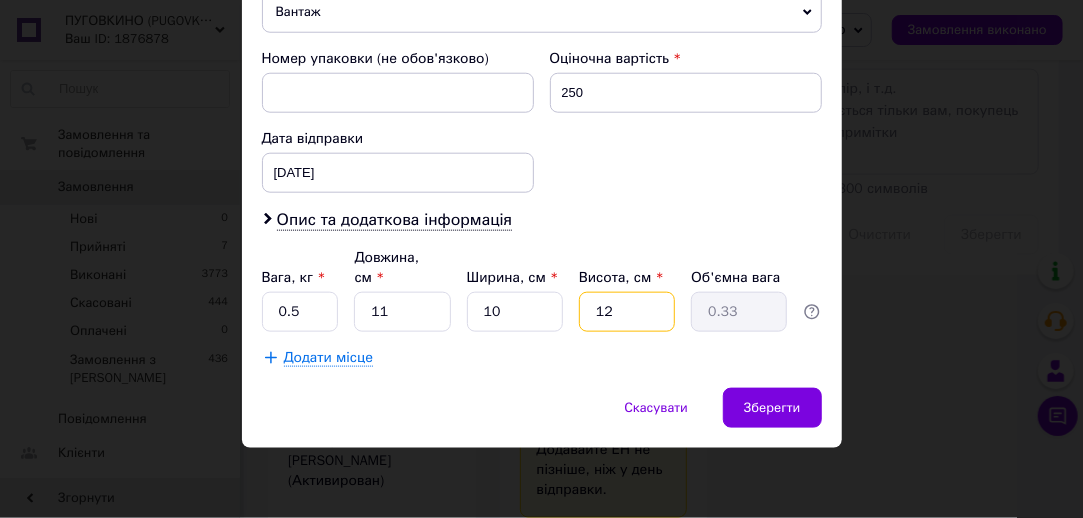 click on "12" at bounding box center (627, 312) 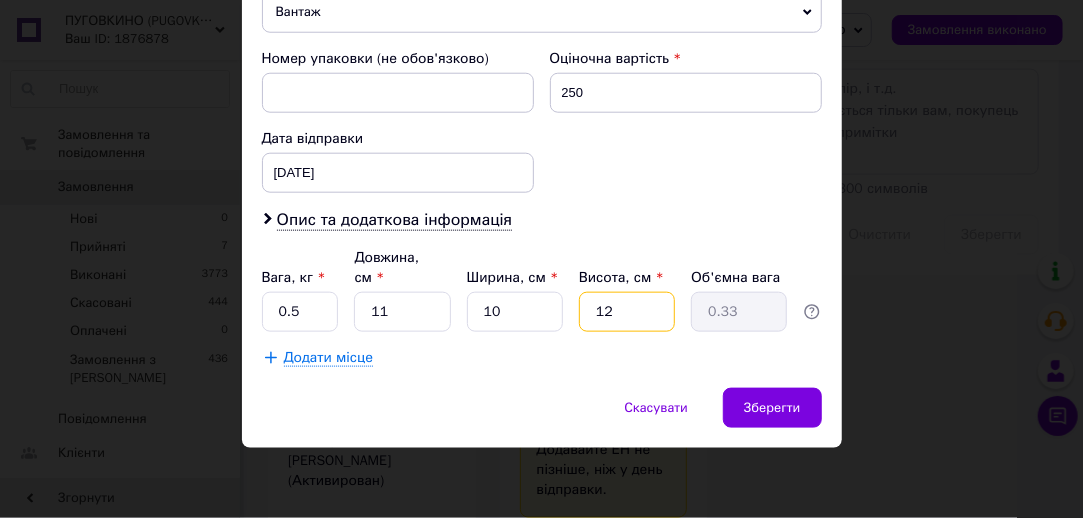 type on "1" 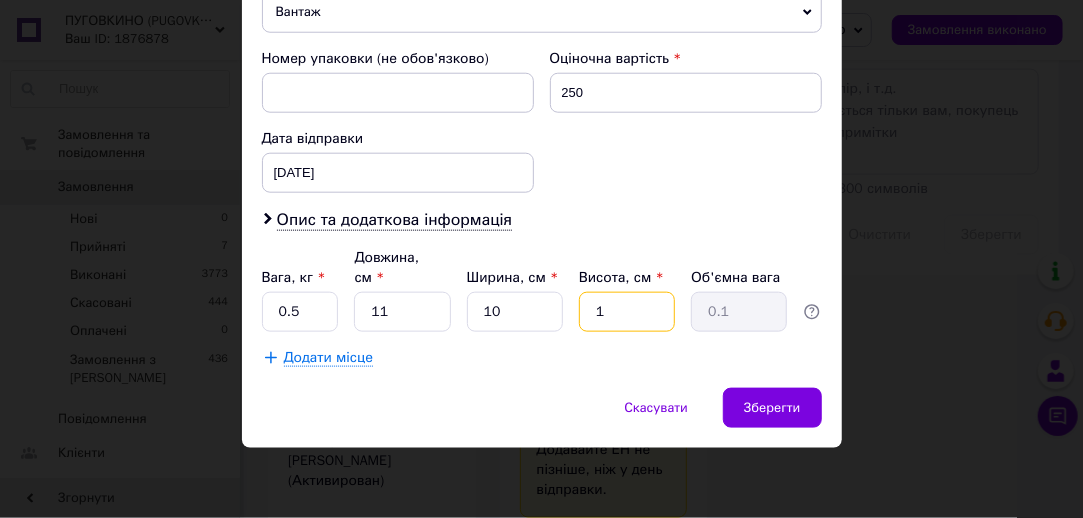 type 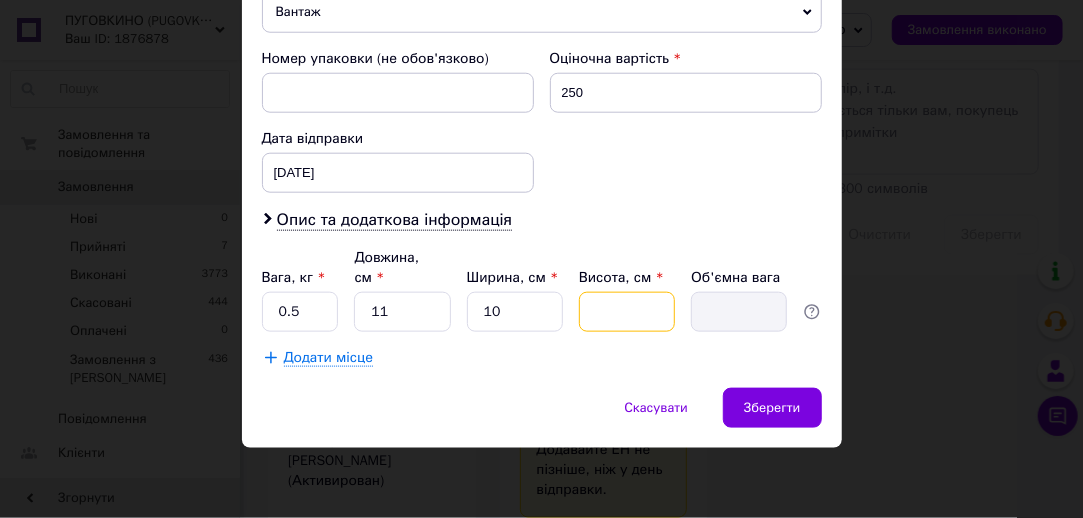 type on "5" 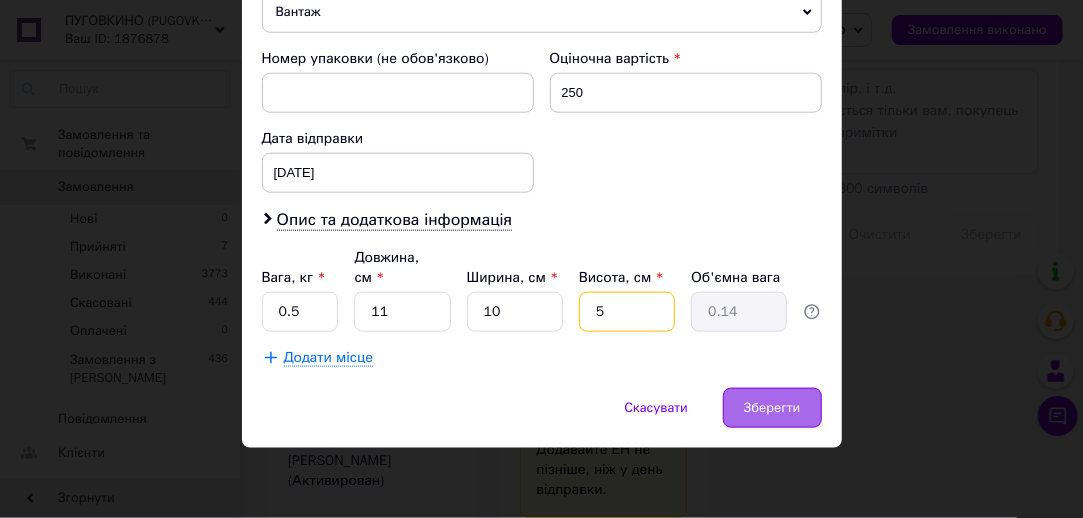 type on "5" 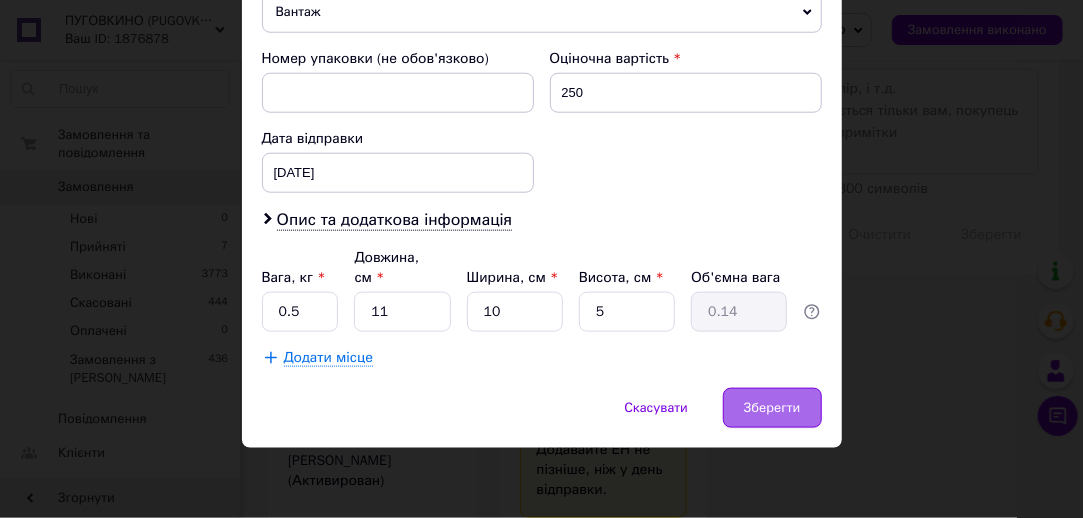 click on "Зберегти" at bounding box center (772, 408) 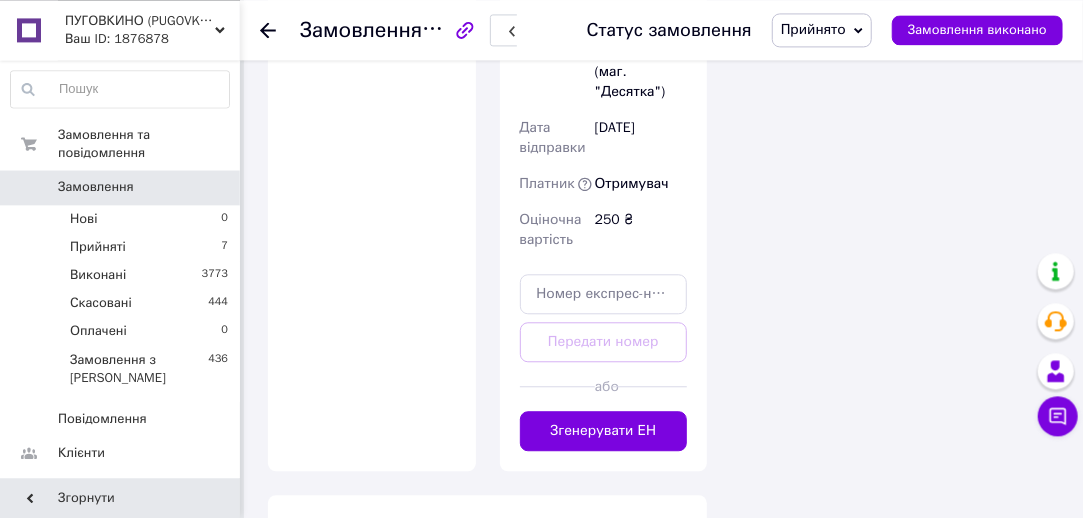 scroll, scrollTop: 2325, scrollLeft: 0, axis: vertical 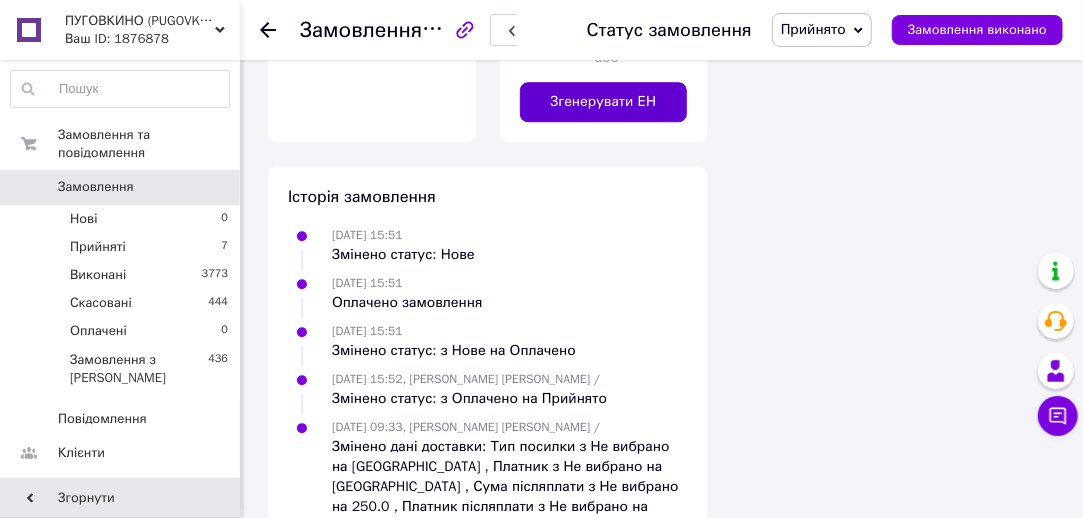click on "Згенерувати ЕН" at bounding box center (604, 102) 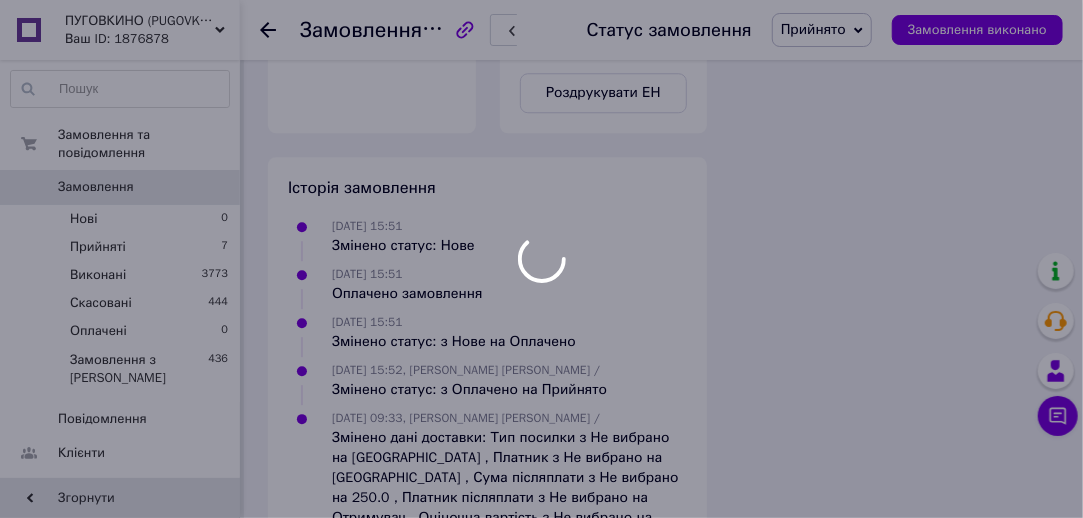 scroll, scrollTop: 33, scrollLeft: 0, axis: vertical 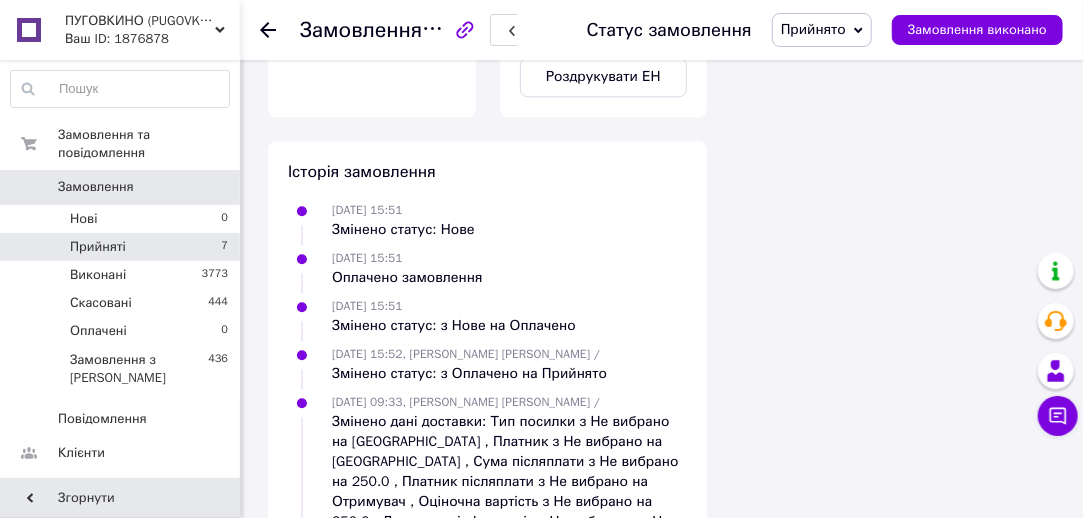 click on "Прийняті 7" at bounding box center (120, 247) 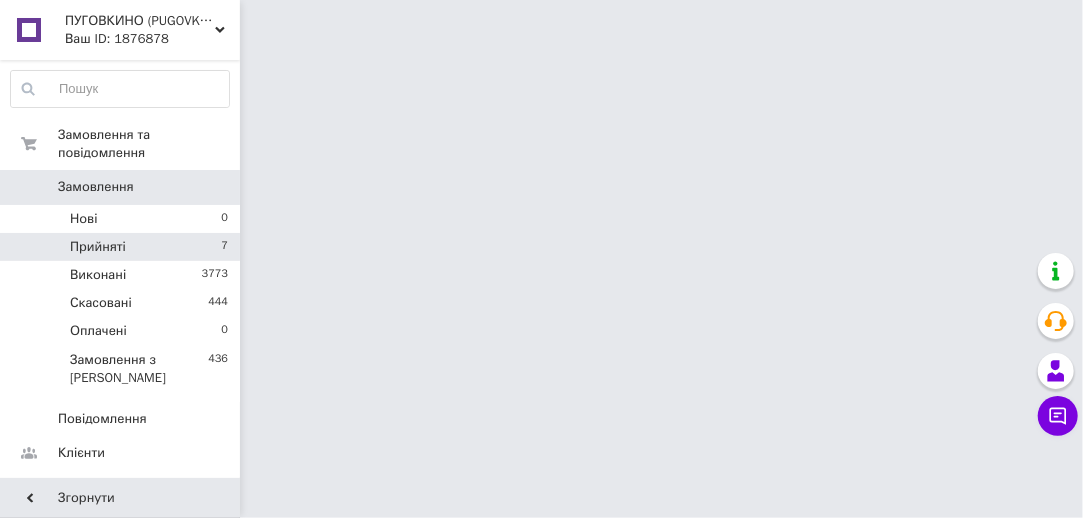scroll, scrollTop: 0, scrollLeft: 0, axis: both 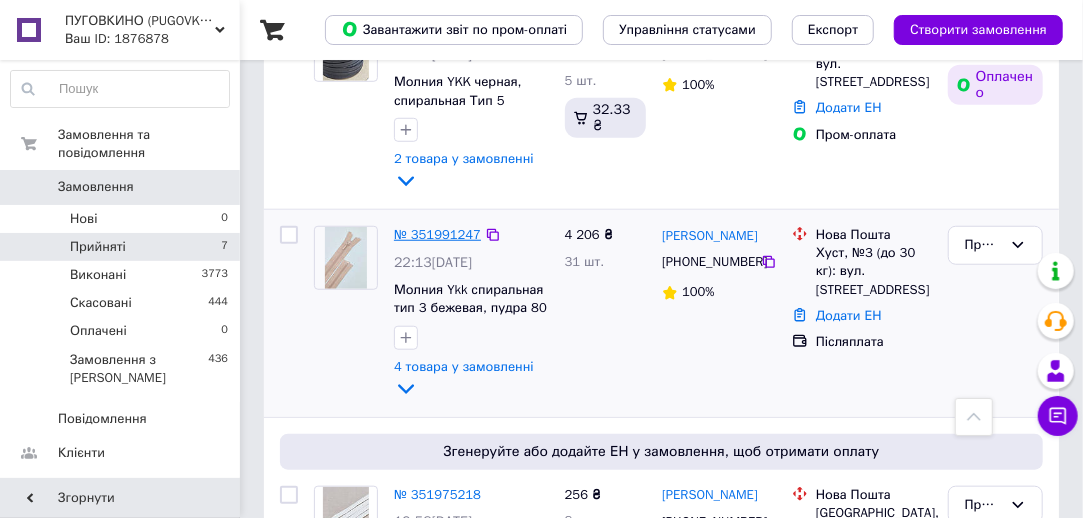 click on "№ 351991247" at bounding box center (437, 234) 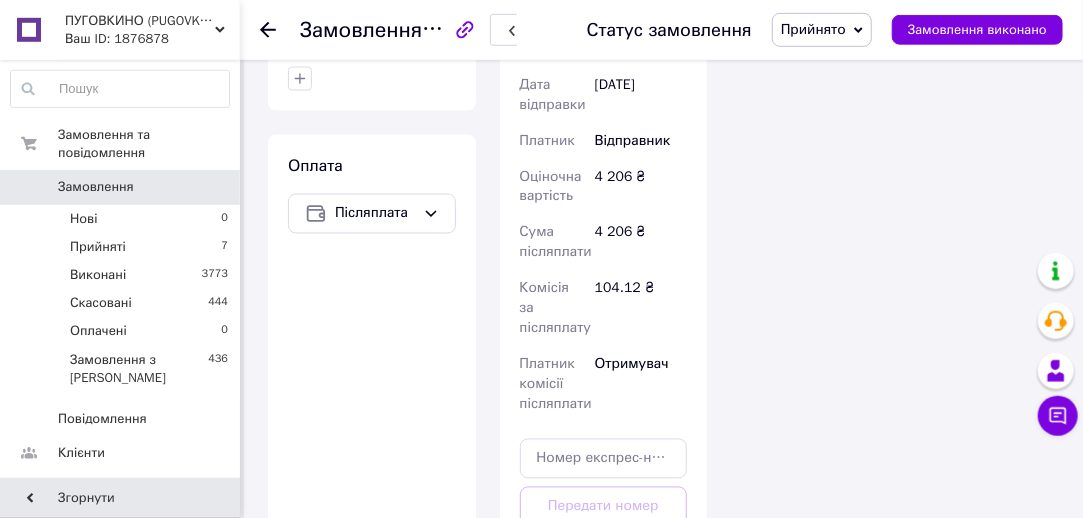 scroll, scrollTop: 1085, scrollLeft: 0, axis: vertical 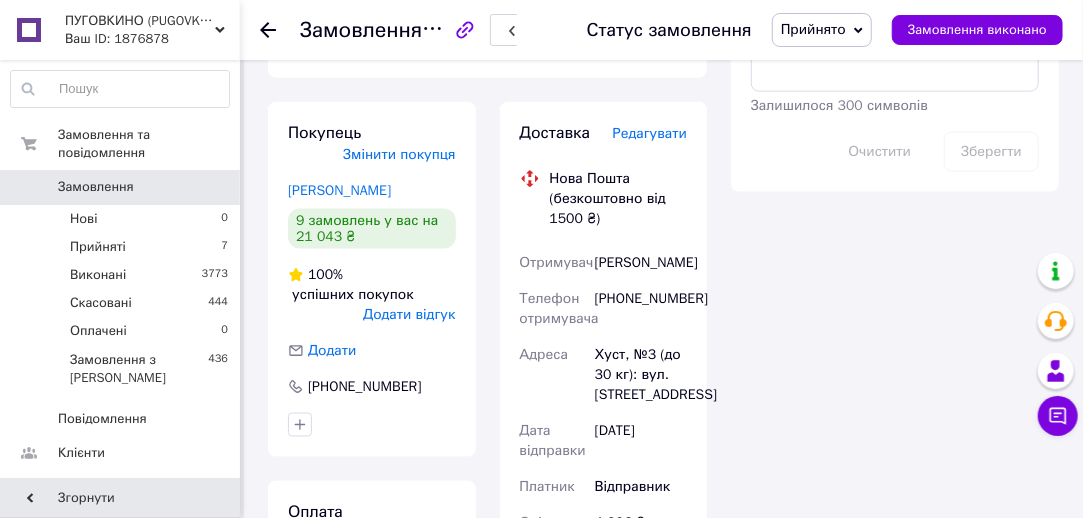 click on "Редагувати" at bounding box center [650, 133] 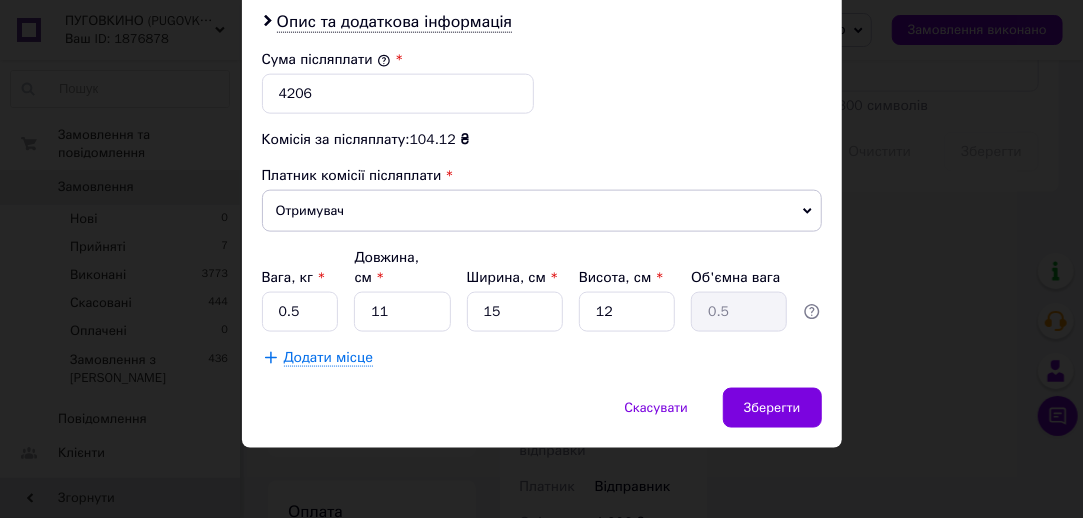 scroll, scrollTop: 1118, scrollLeft: 0, axis: vertical 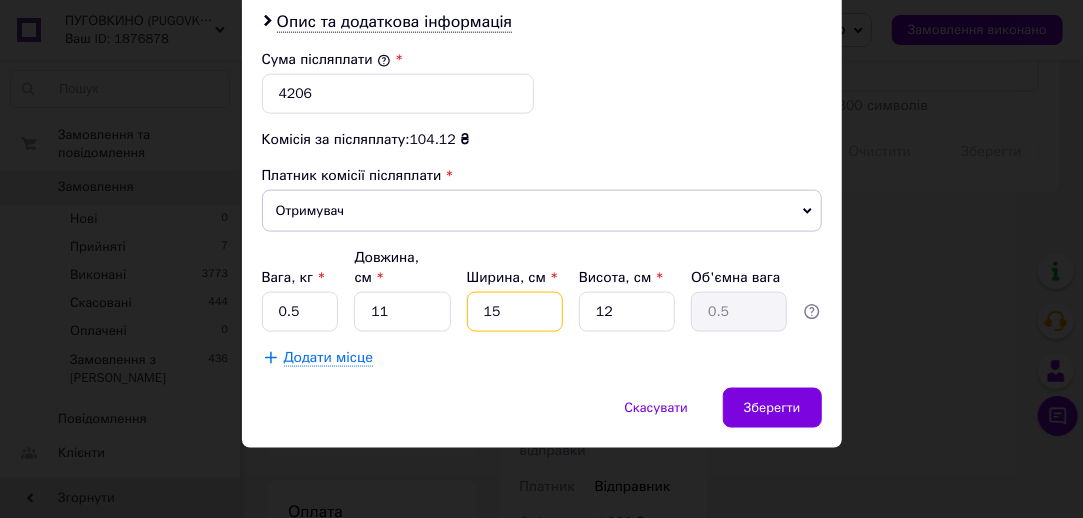 click on "15" at bounding box center (515, 312) 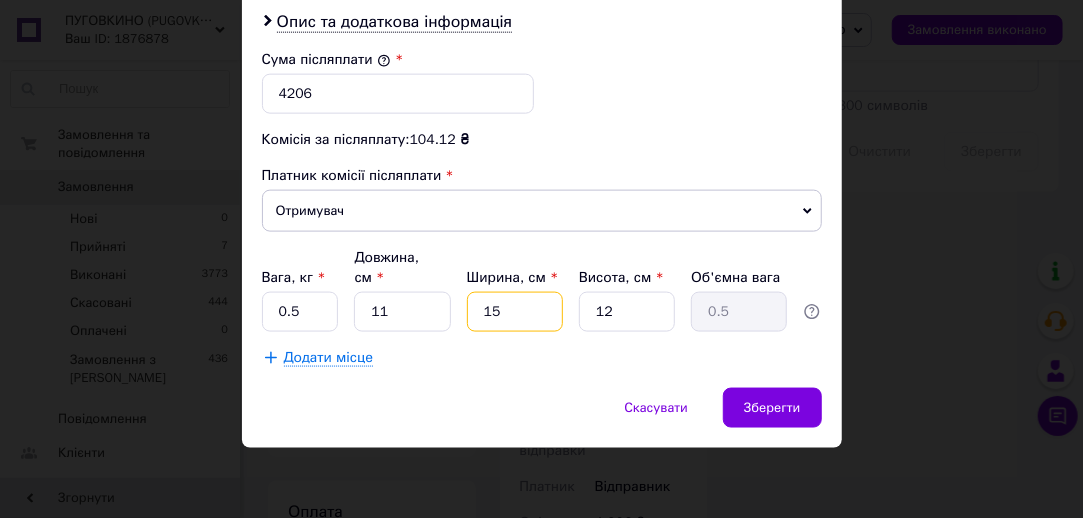 type on "1" 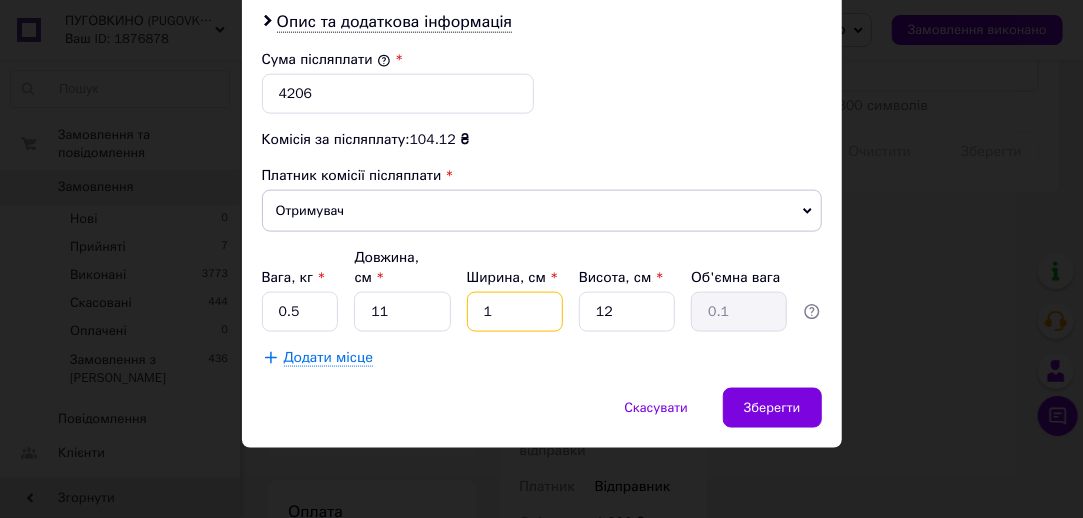 type on "10" 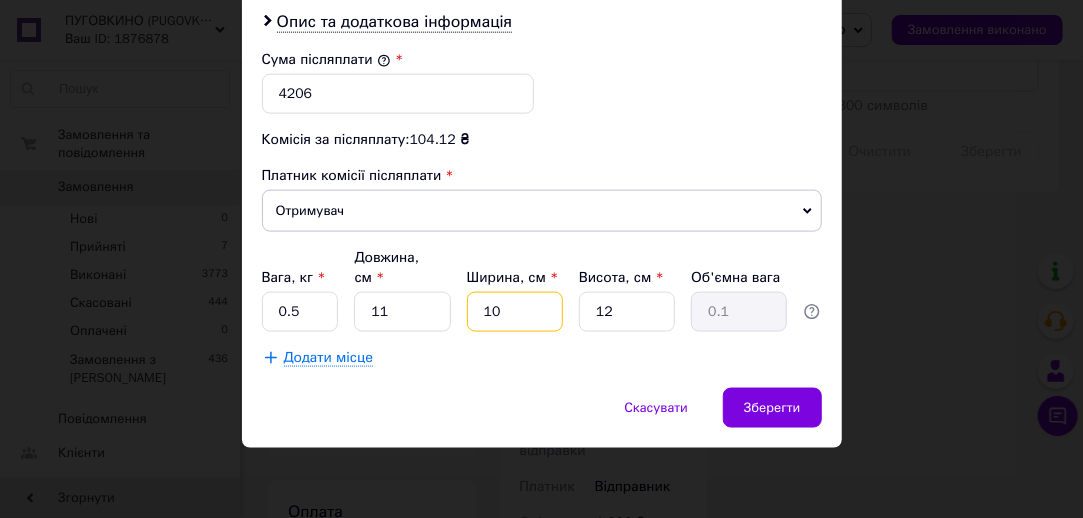 type on "0.33" 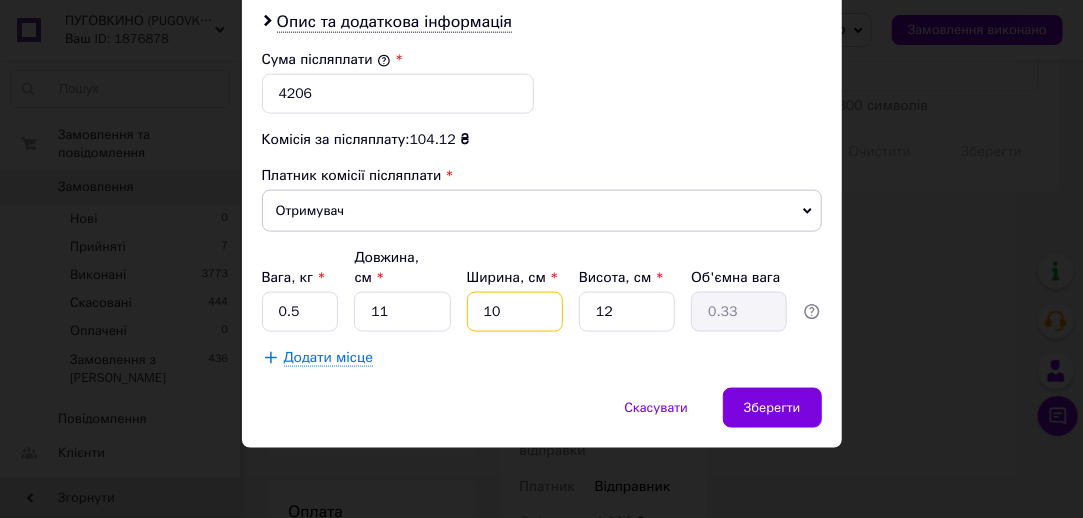 type on "10" 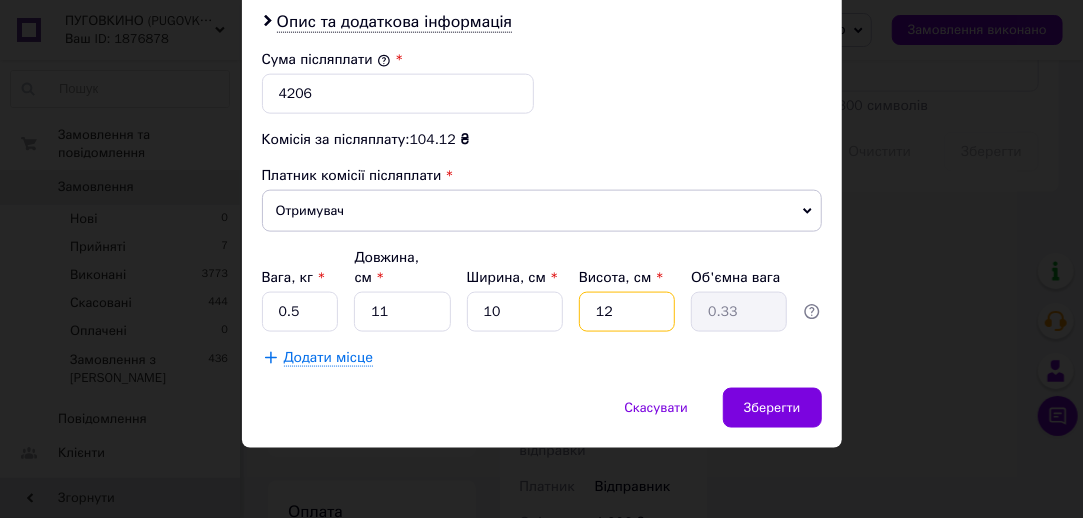 click on "12" at bounding box center (627, 312) 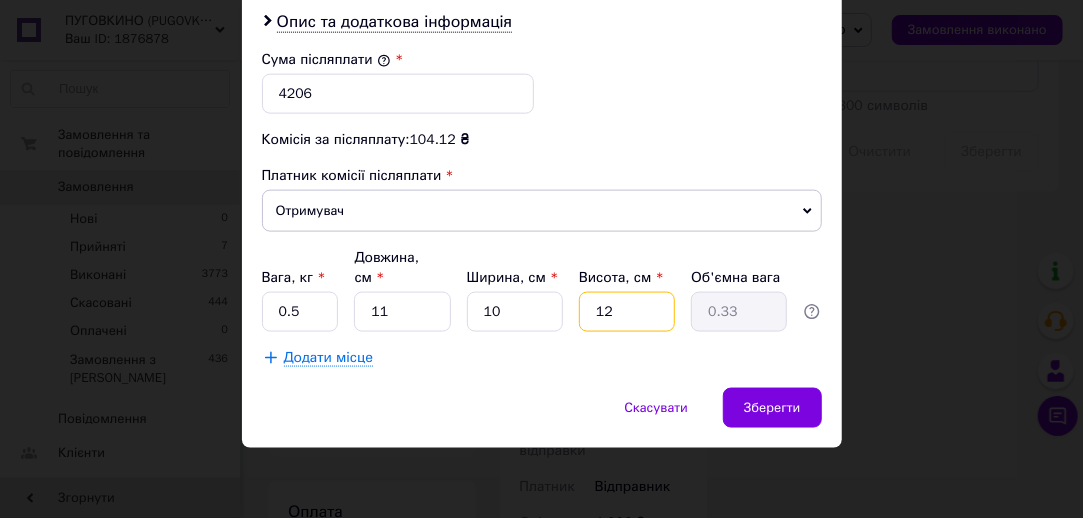 type on "1" 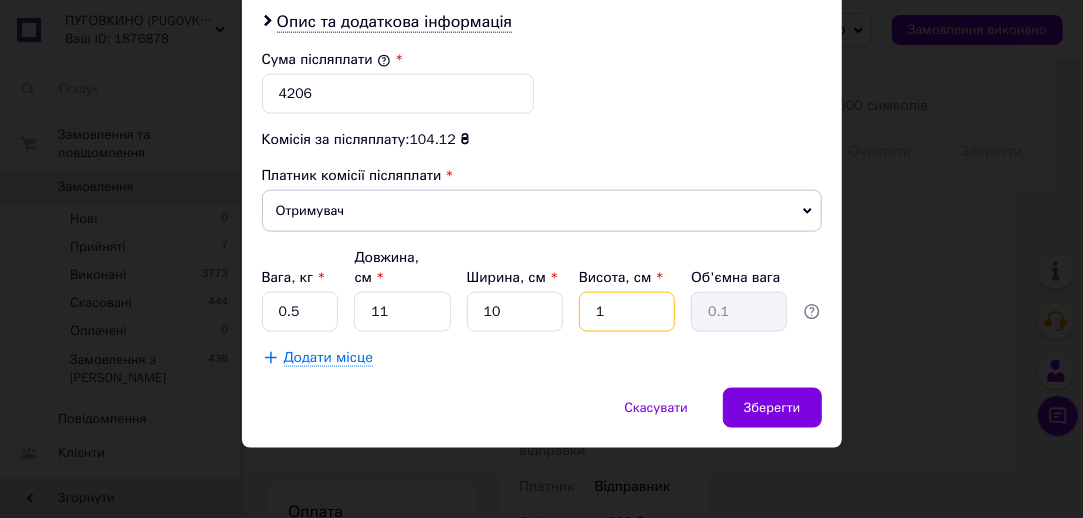 type 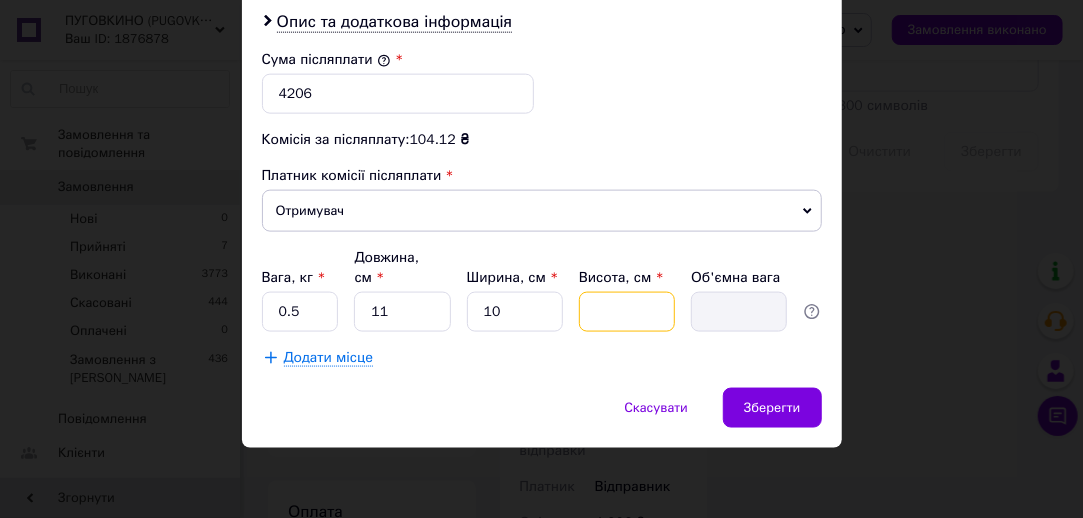 type on "5" 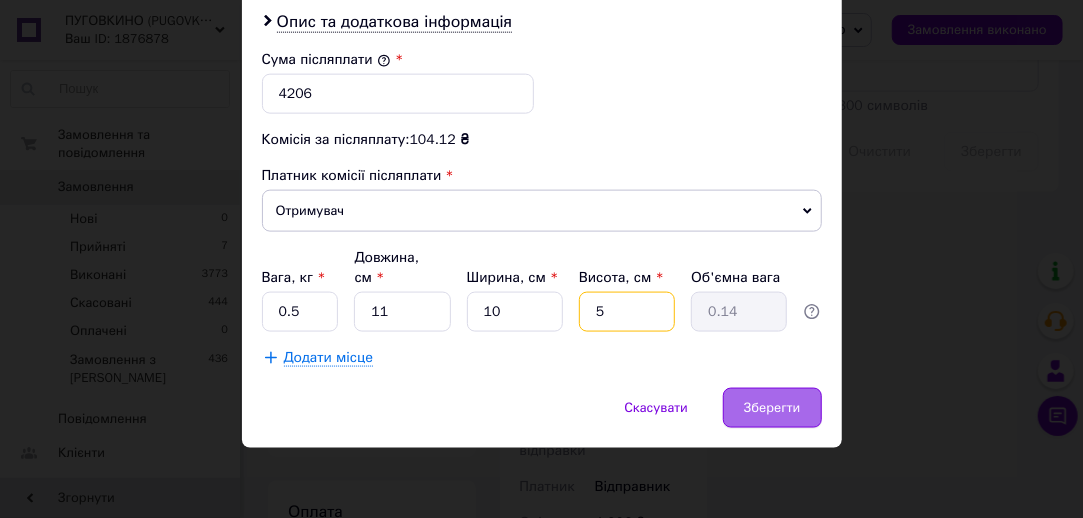 type on "5" 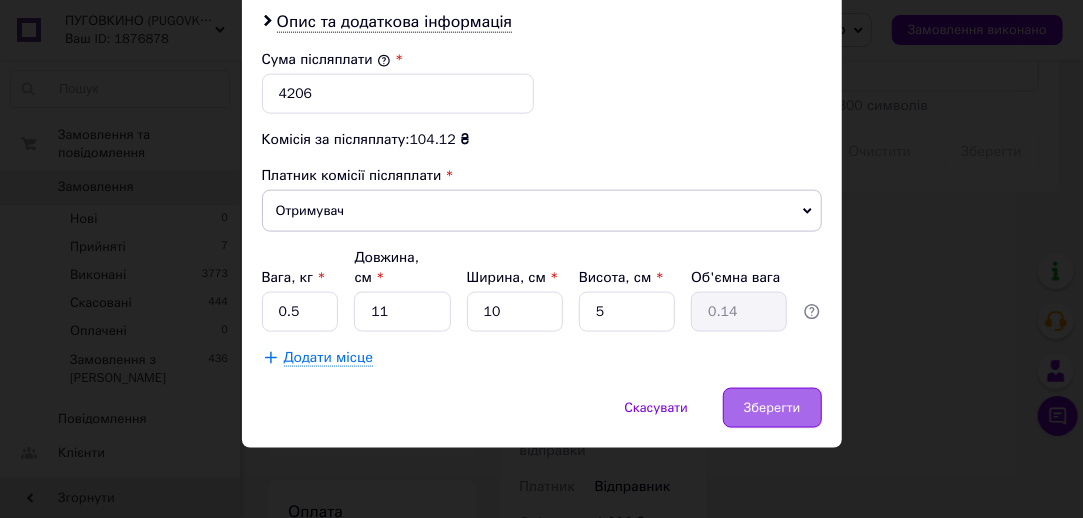 click on "Зберегти" at bounding box center (772, 408) 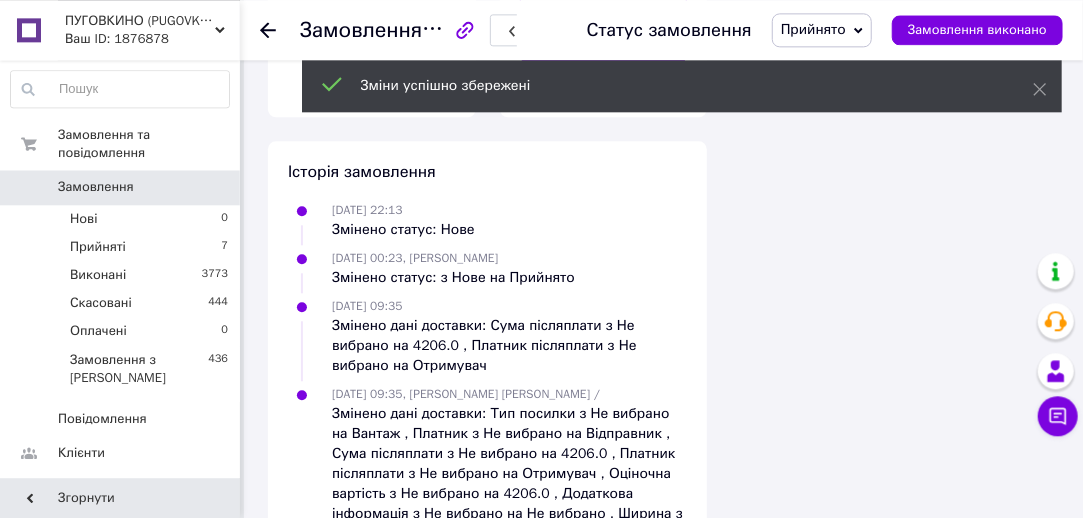 scroll, scrollTop: 2015, scrollLeft: 0, axis: vertical 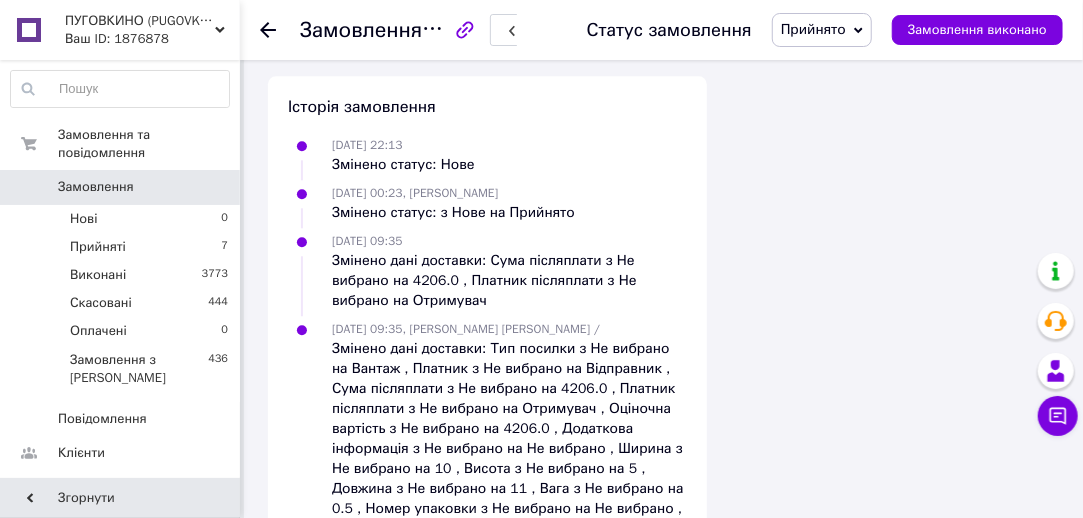 click on "Згенерувати ЕН" at bounding box center [604, 12] 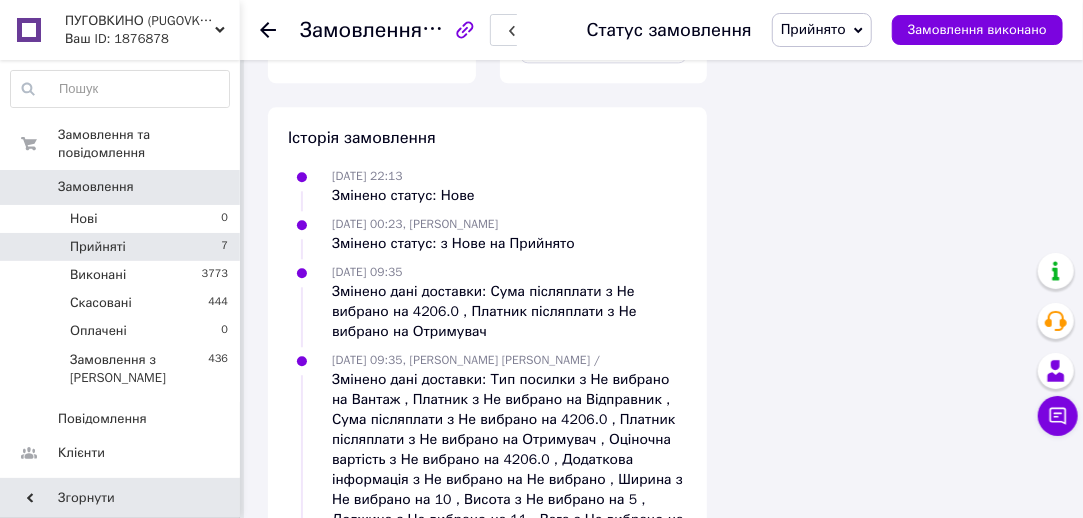 click on "Прийняті 7" at bounding box center [120, 247] 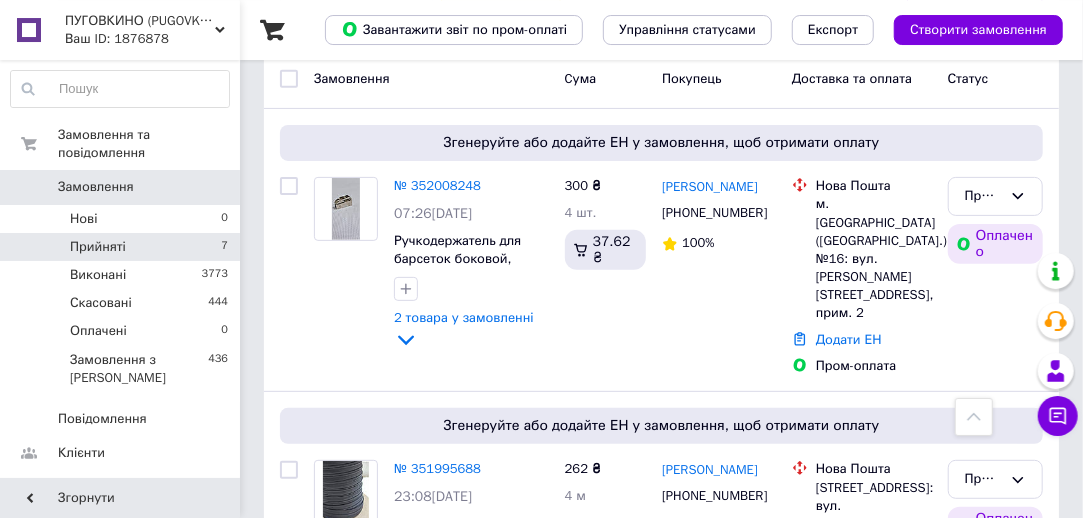 scroll, scrollTop: 155, scrollLeft: 0, axis: vertical 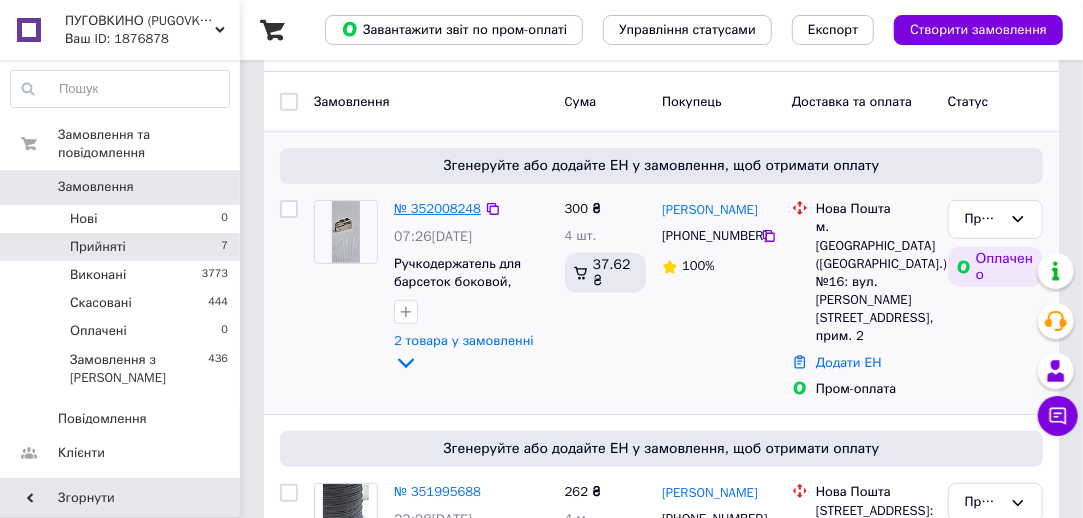 click on "№ 352008248" at bounding box center (437, 208) 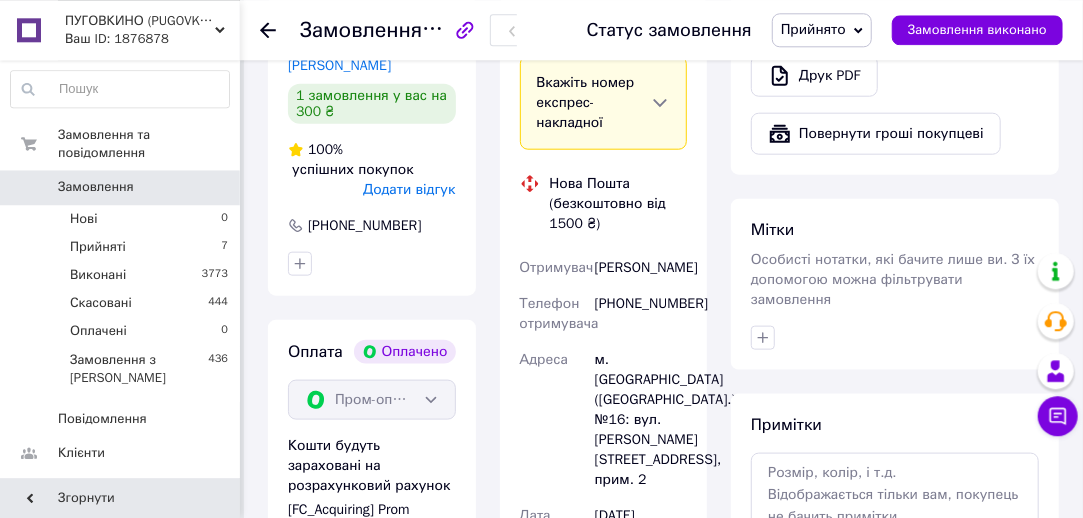 scroll, scrollTop: 775, scrollLeft: 0, axis: vertical 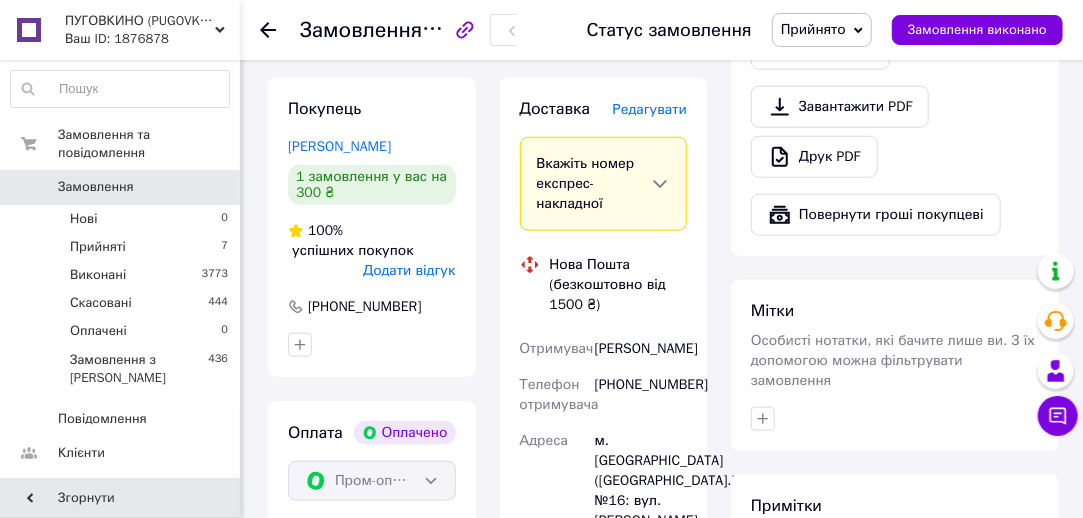 click on "Редагувати" at bounding box center [650, 109] 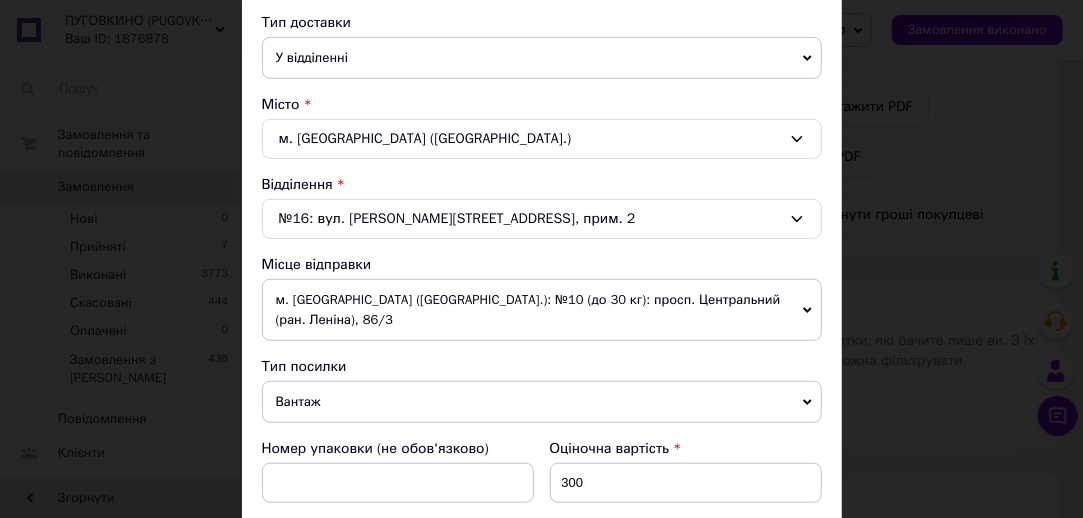 scroll, scrollTop: 908, scrollLeft: 0, axis: vertical 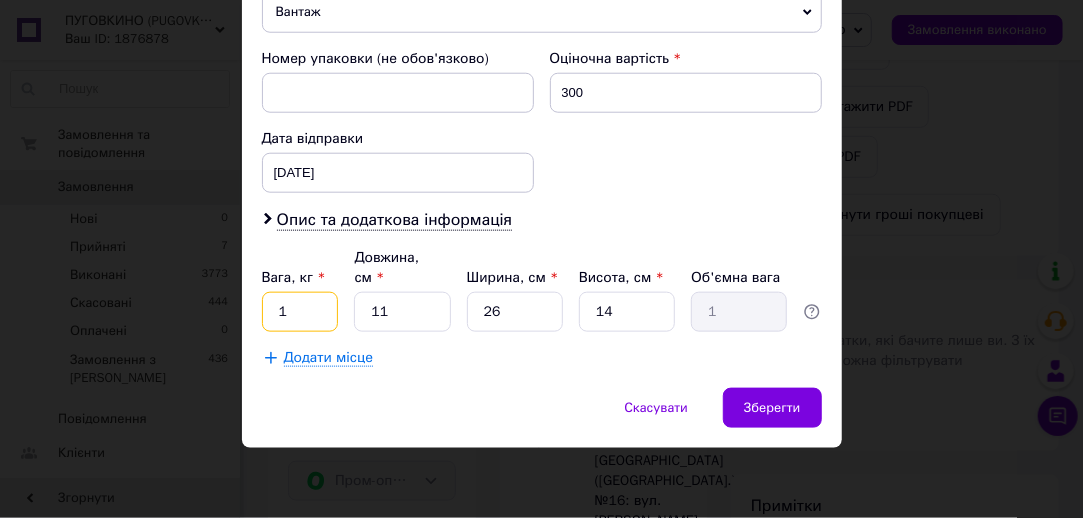 click on "1" at bounding box center (300, 312) 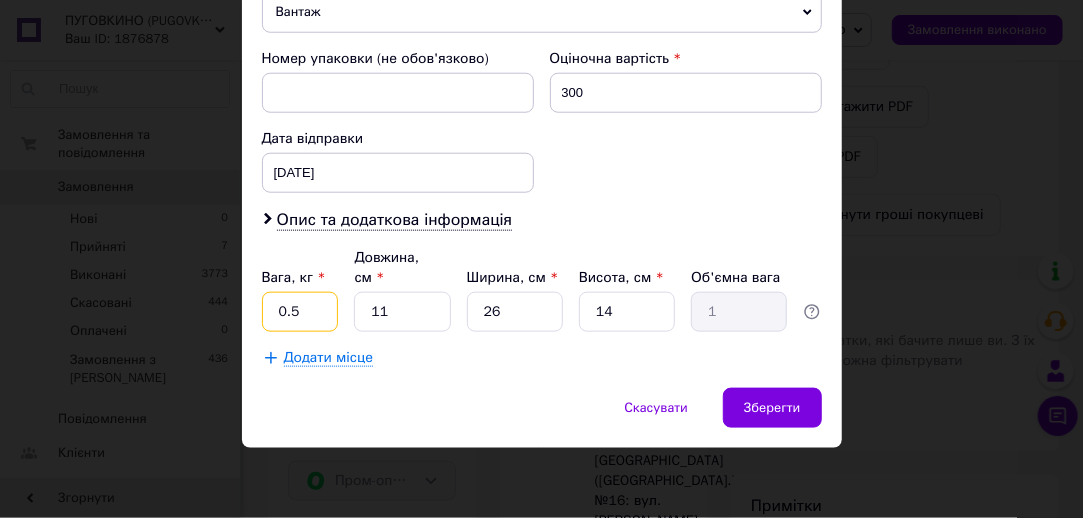 type on "0.5" 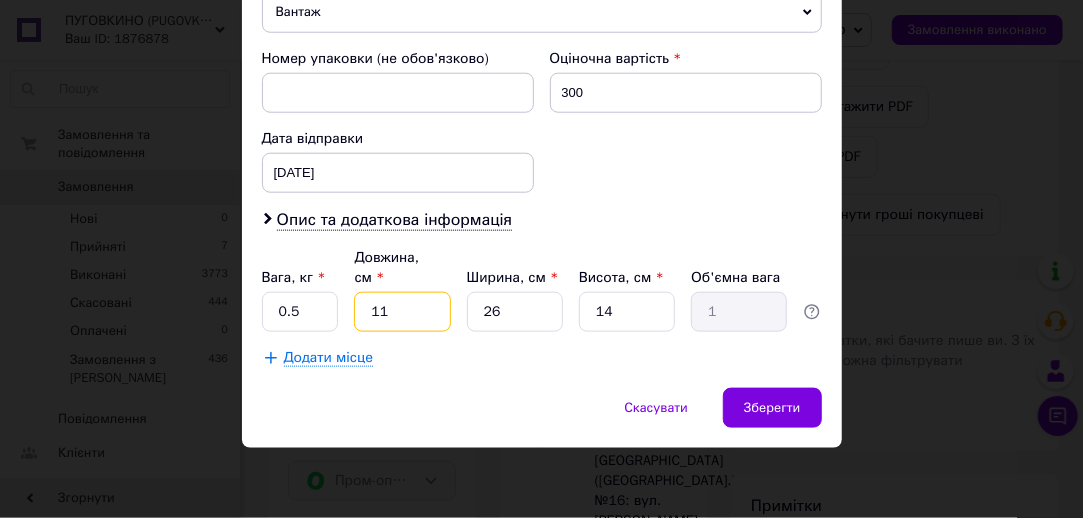 click on "11" at bounding box center (402, 312) 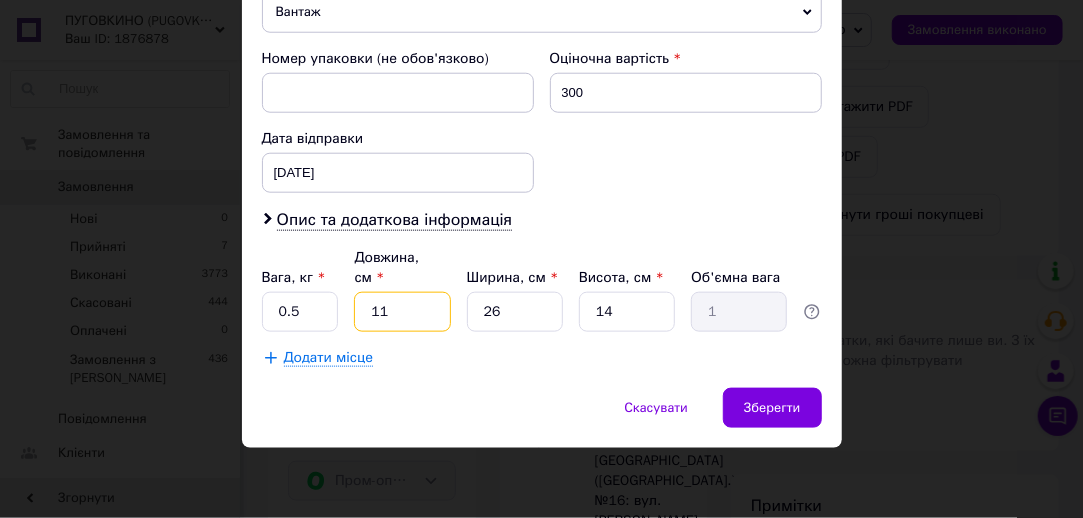 type on "1" 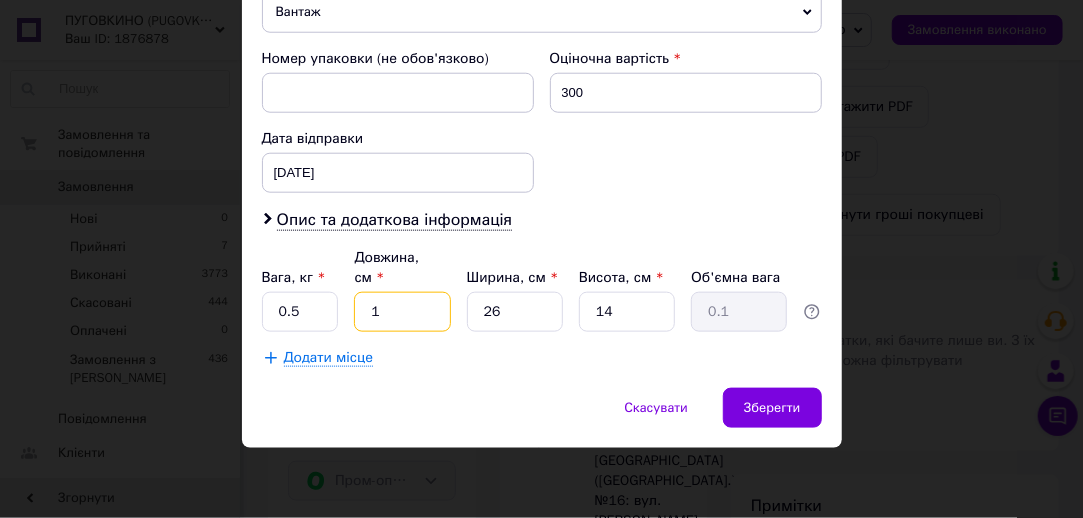 type 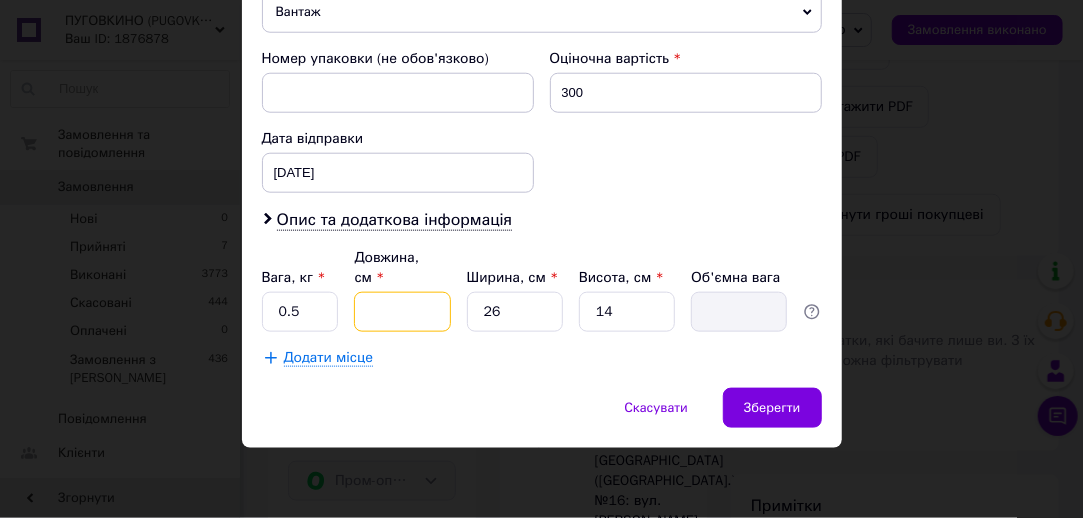 type on "1" 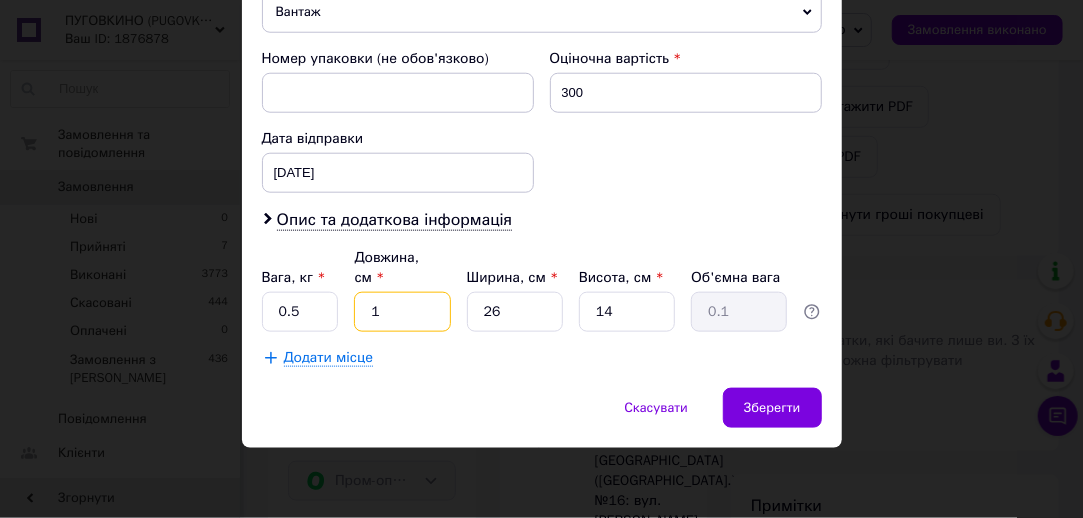 type on "10" 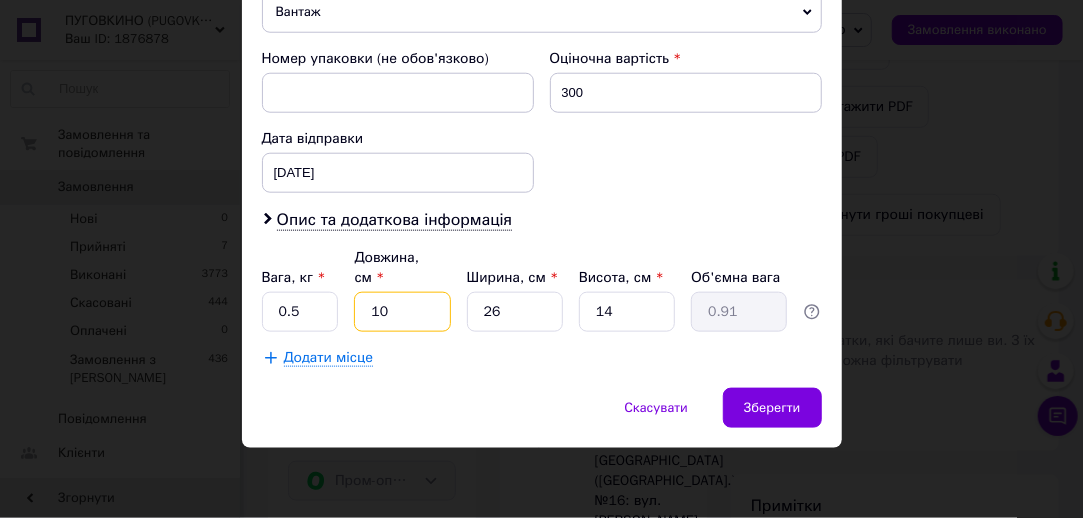 type on "10" 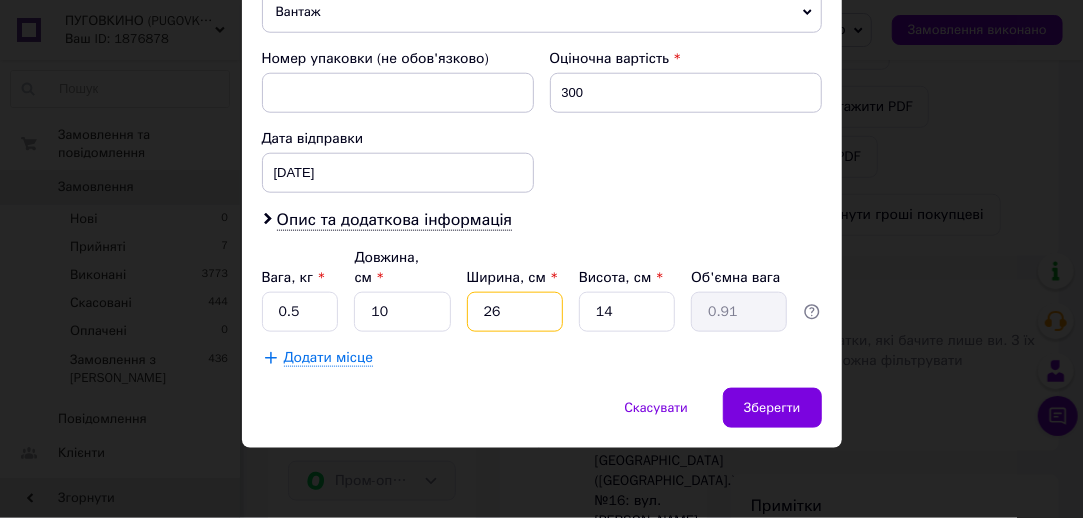 click on "26" at bounding box center (515, 312) 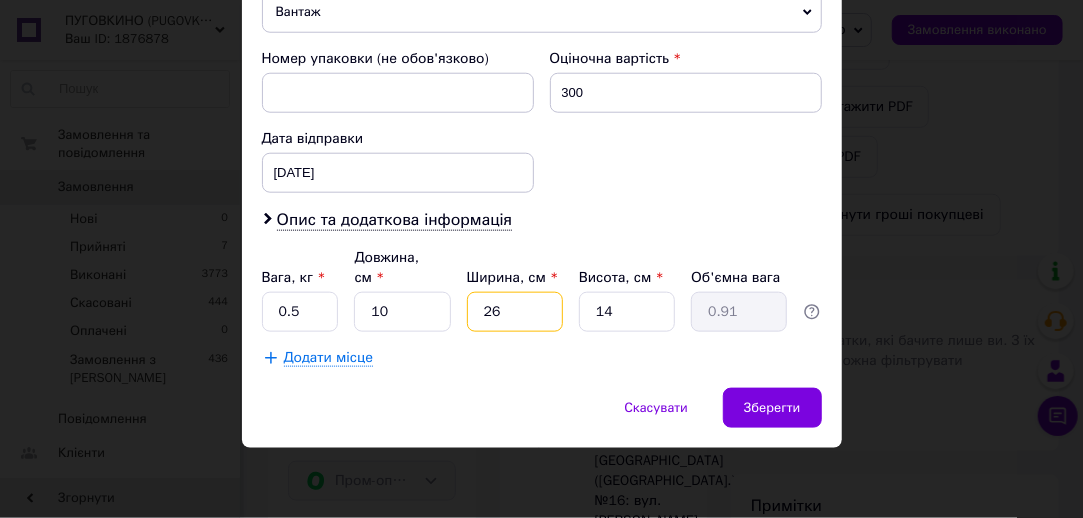 type on "2" 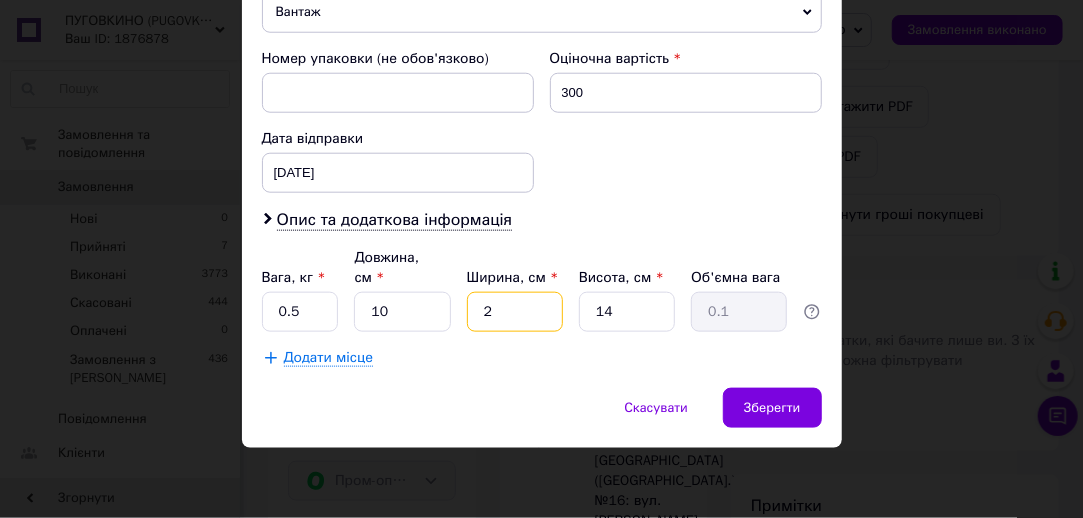 type 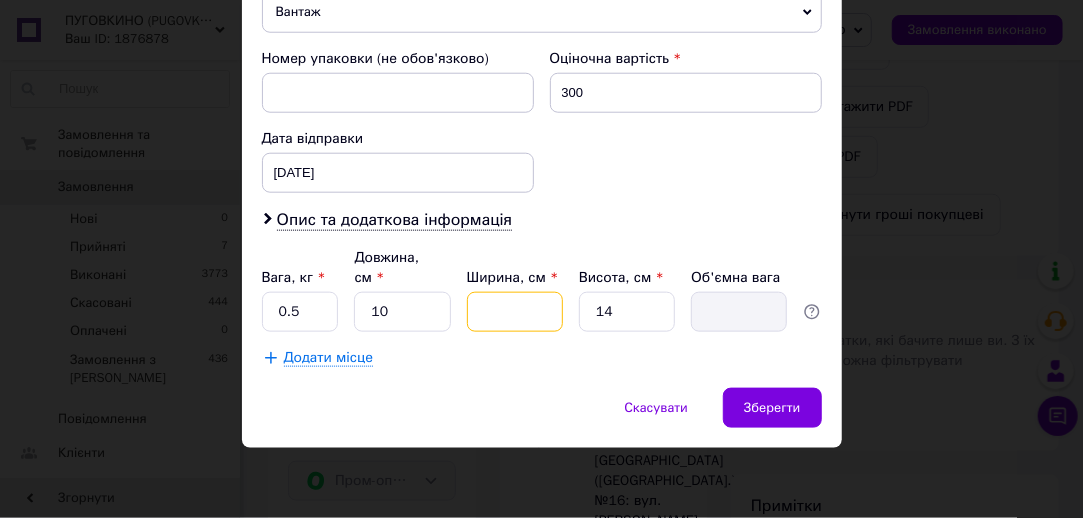 type on "1" 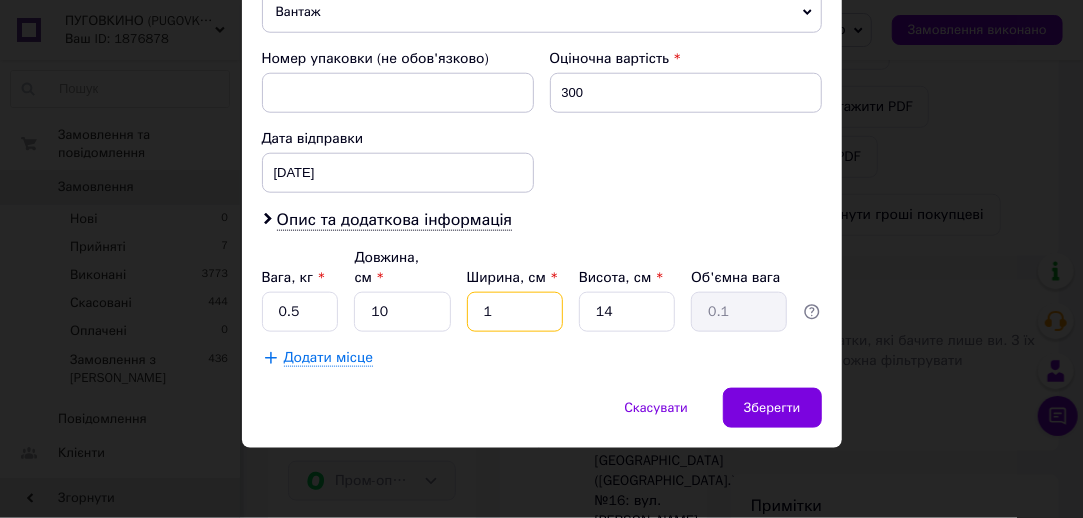 type on "10" 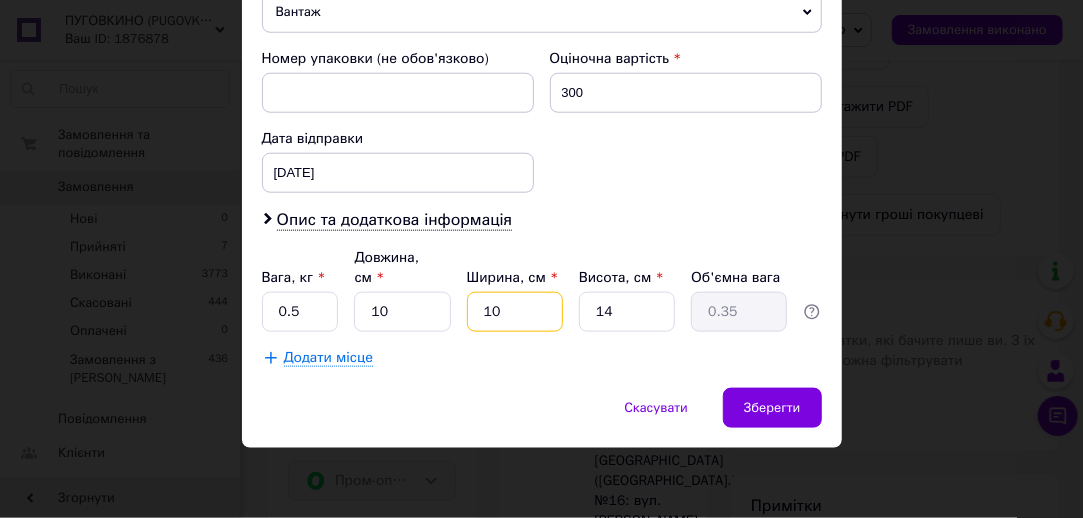 type on "10" 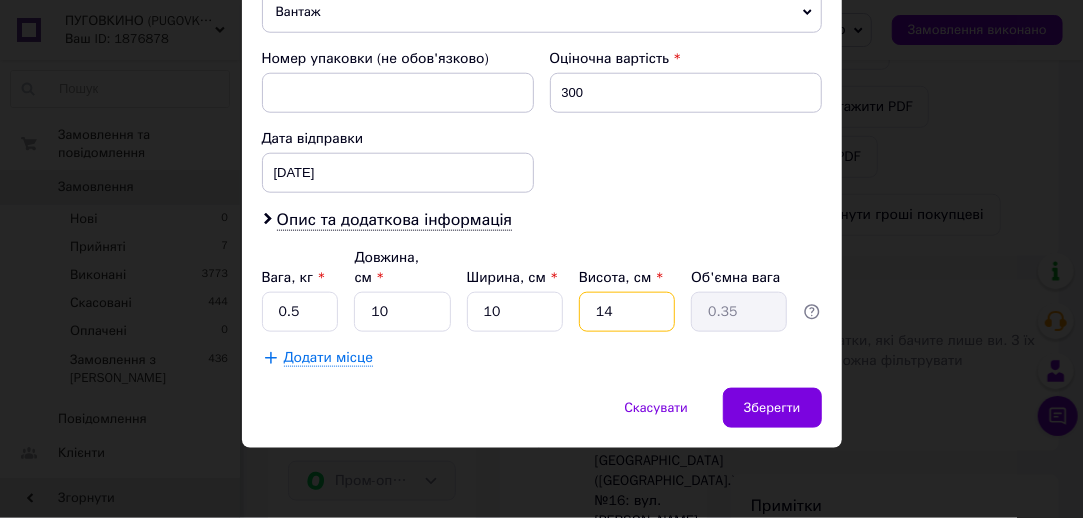 click on "14" at bounding box center [627, 312] 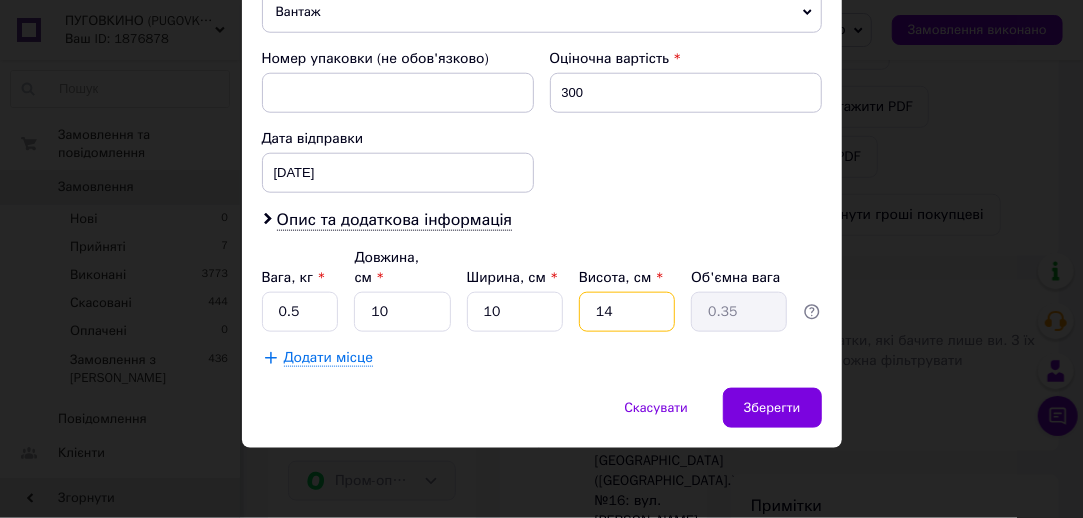type on "1" 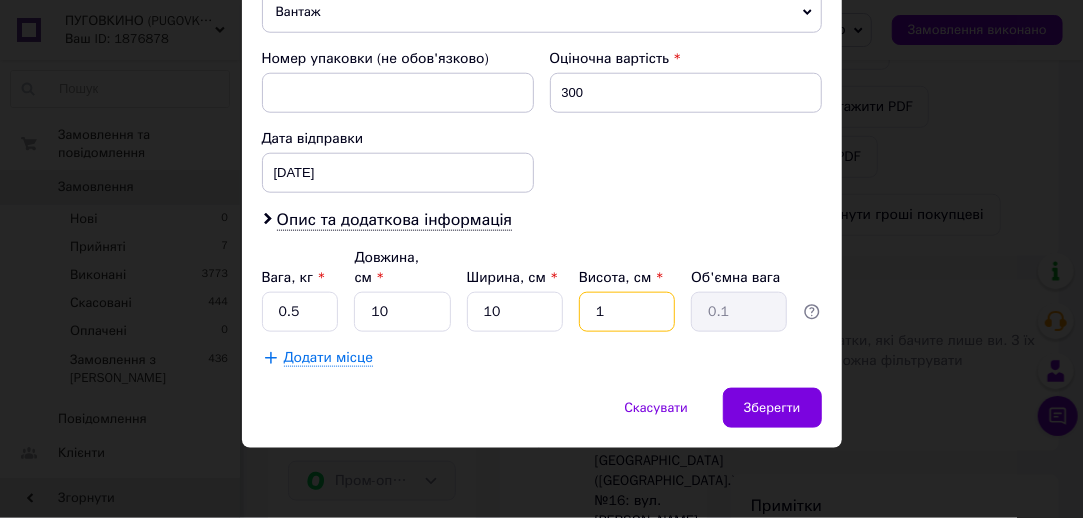 type 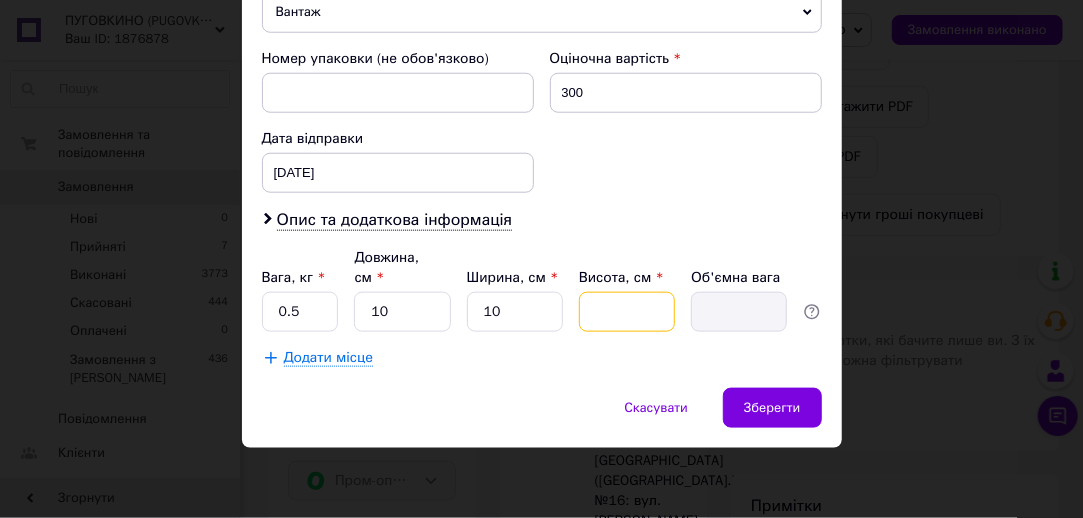 type on "4" 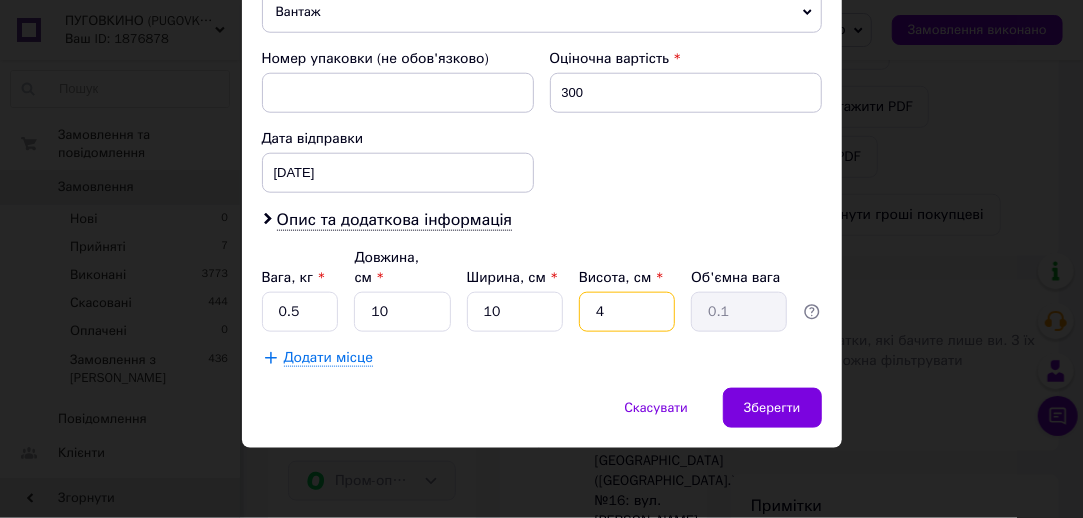 type on "4" 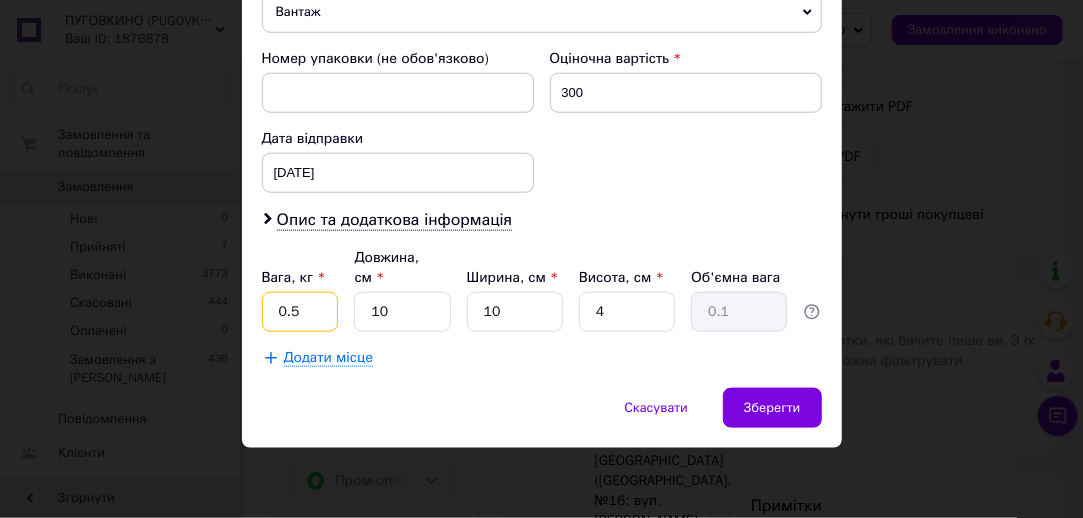 click on "0.5" at bounding box center [300, 312] 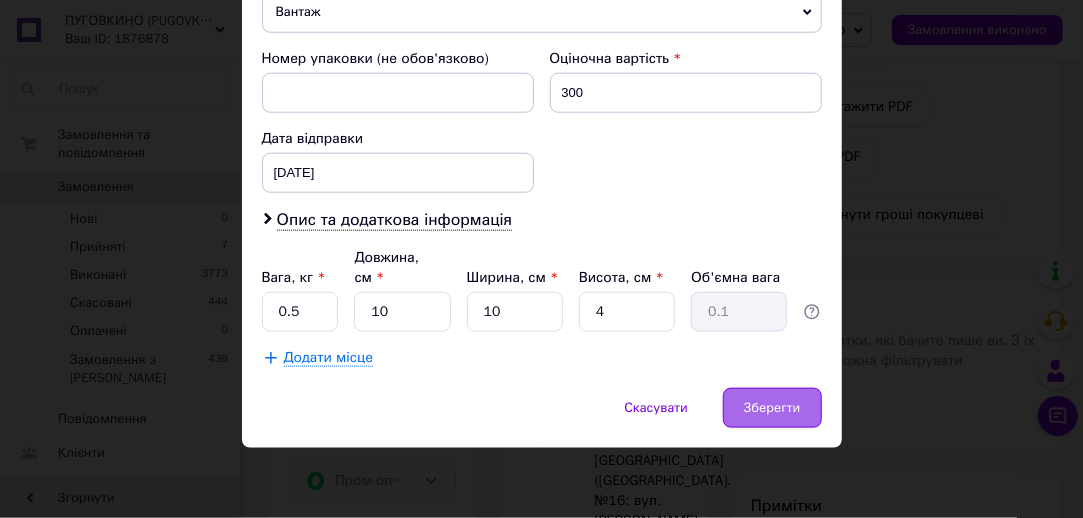 click on "Зберегти" at bounding box center (772, 408) 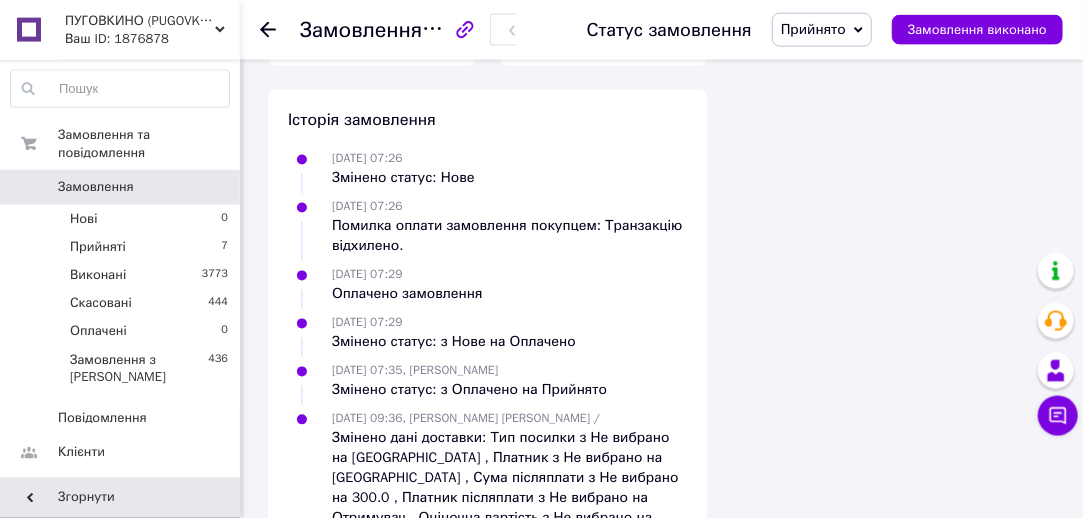scroll, scrollTop: 1705, scrollLeft: 0, axis: vertical 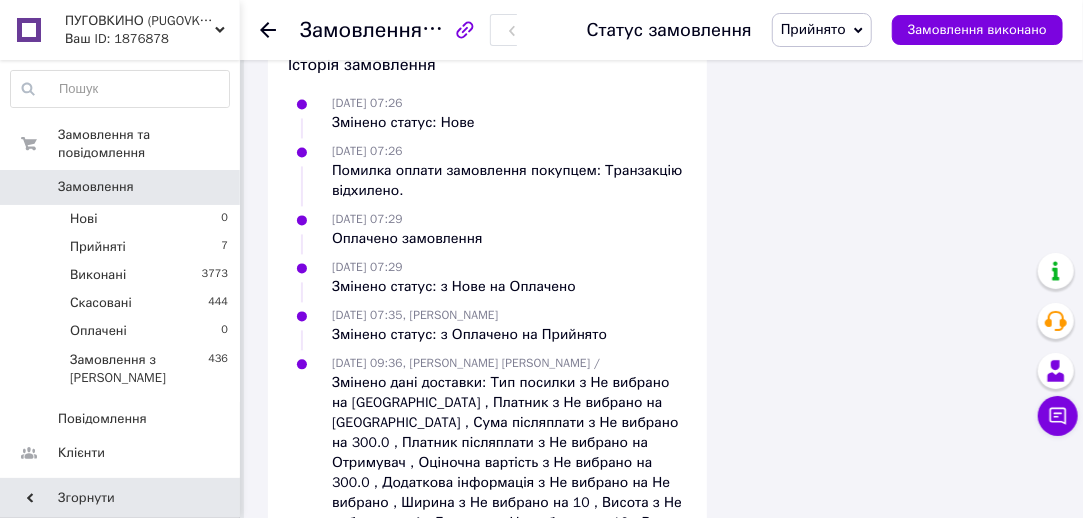 click on "Згенерувати ЕН" at bounding box center (604, -30) 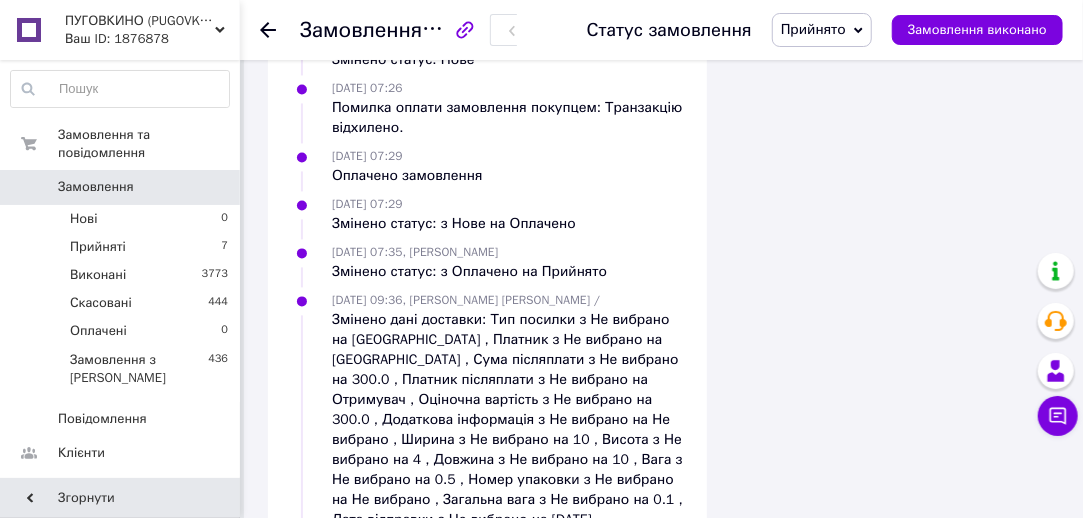 scroll, scrollTop: 56, scrollLeft: 0, axis: vertical 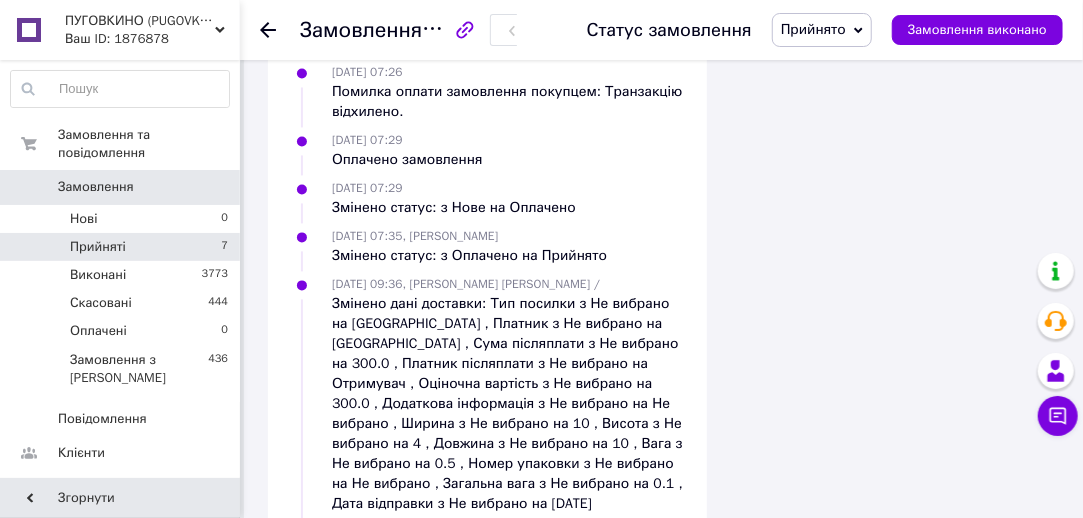 click on "Прийняті 7" at bounding box center [120, 247] 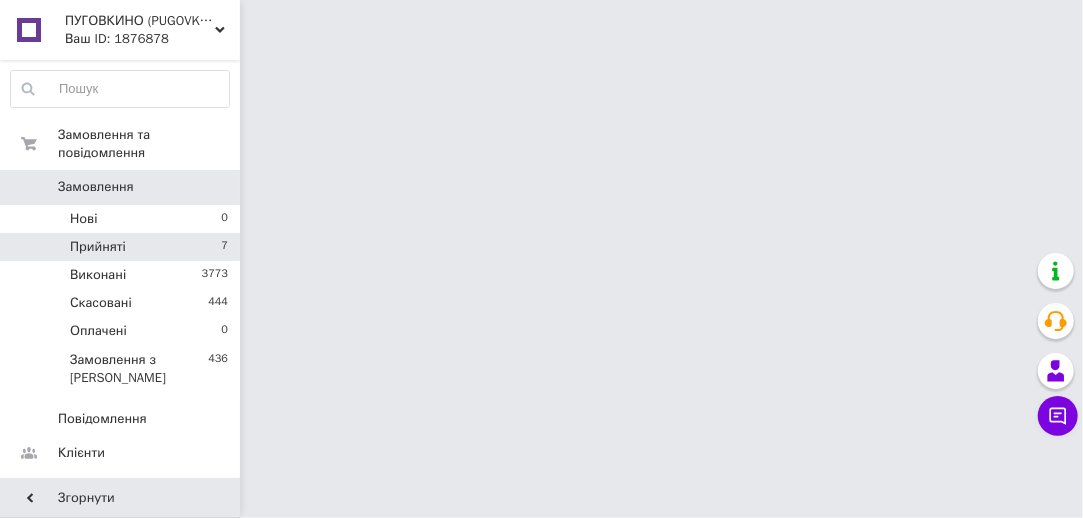 scroll, scrollTop: 0, scrollLeft: 0, axis: both 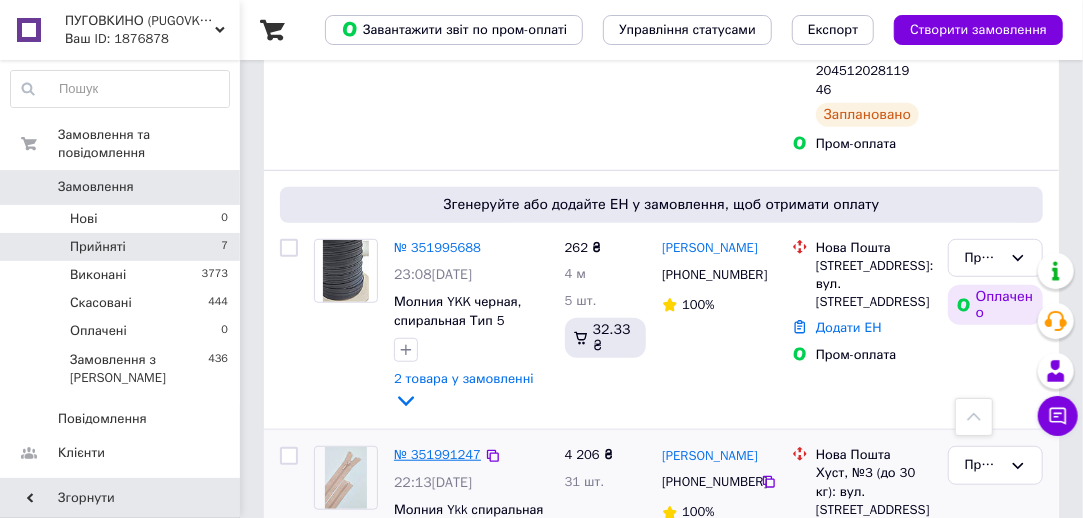 click on "№ 351991247" at bounding box center [437, 454] 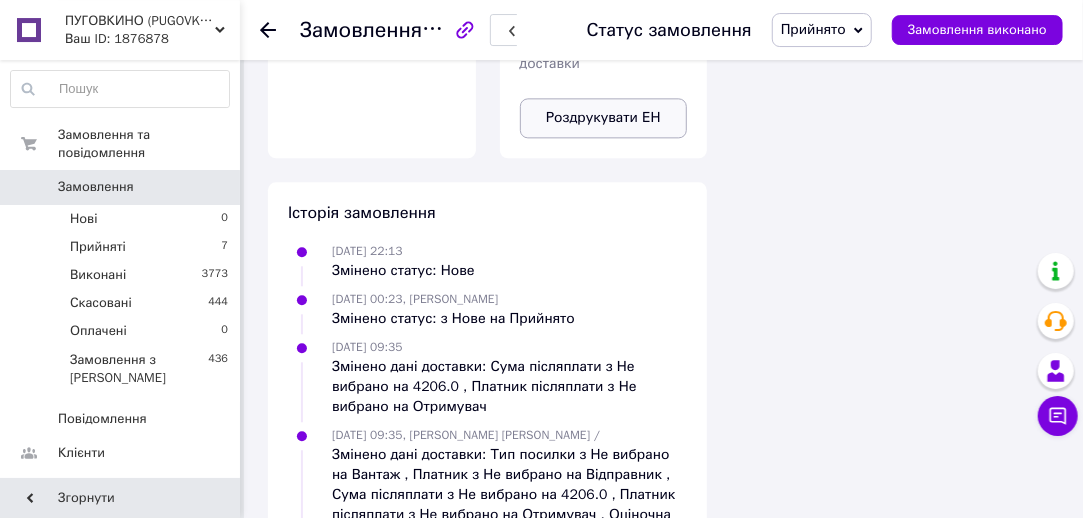 scroll, scrollTop: 1946, scrollLeft: 0, axis: vertical 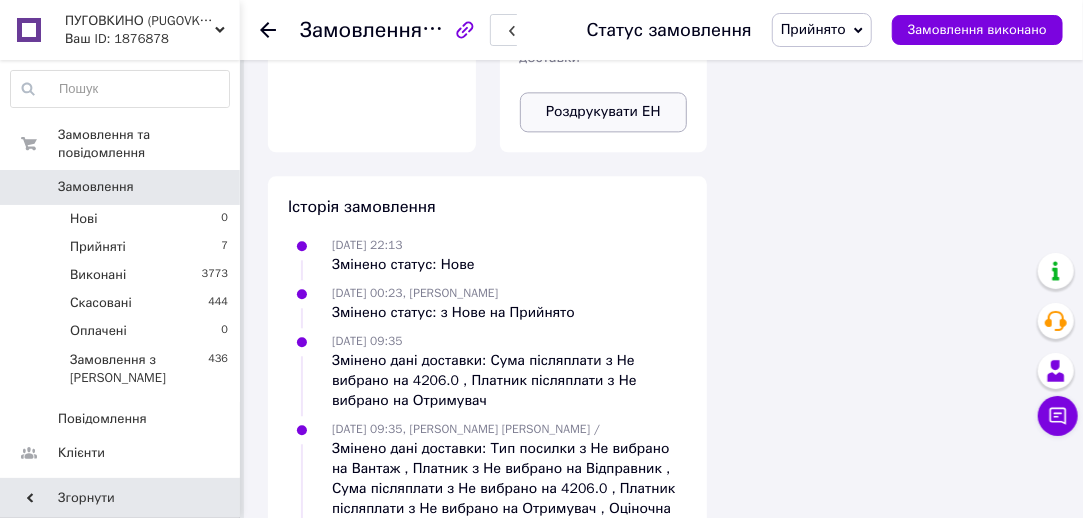 click on "Роздрукувати ЕН" at bounding box center [604, 112] 